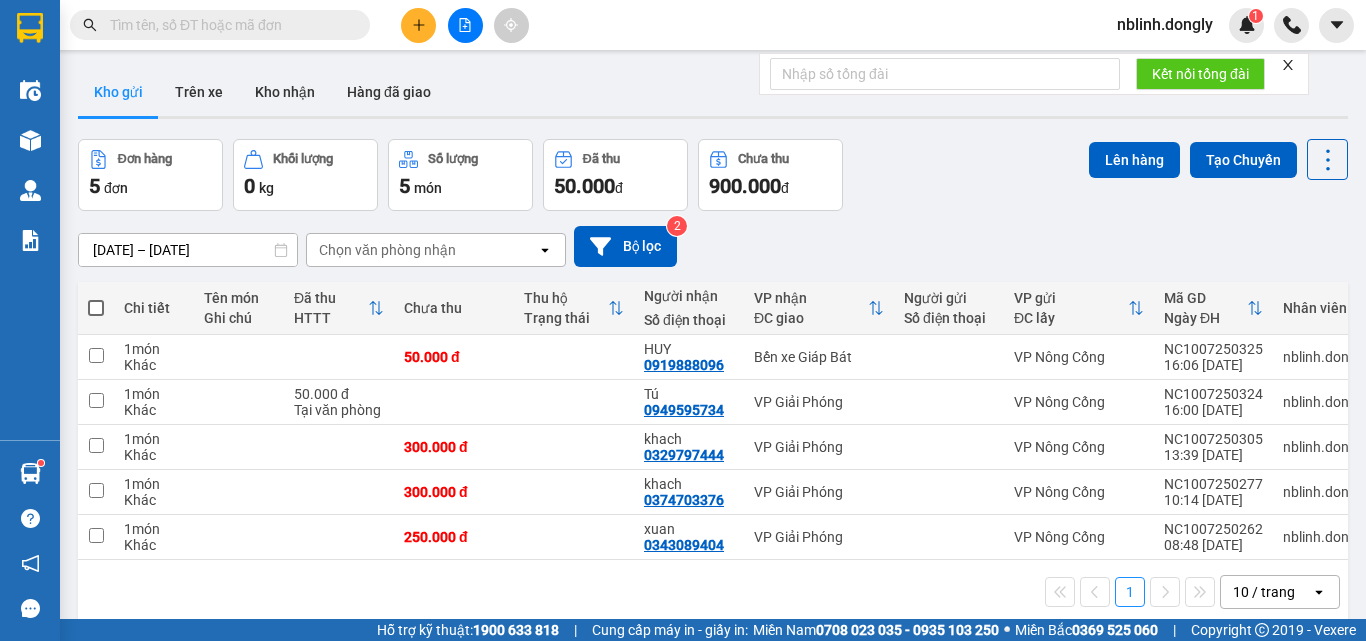 scroll, scrollTop: 0, scrollLeft: 0, axis: both 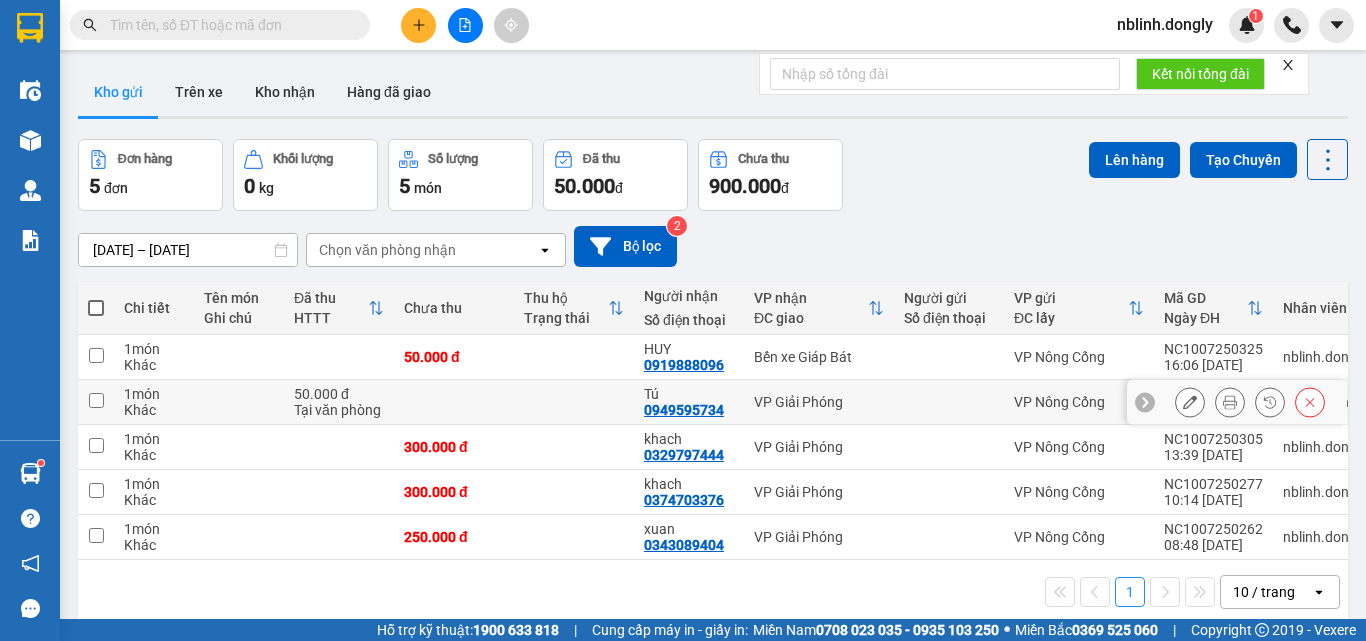 click at bounding box center (96, 400) 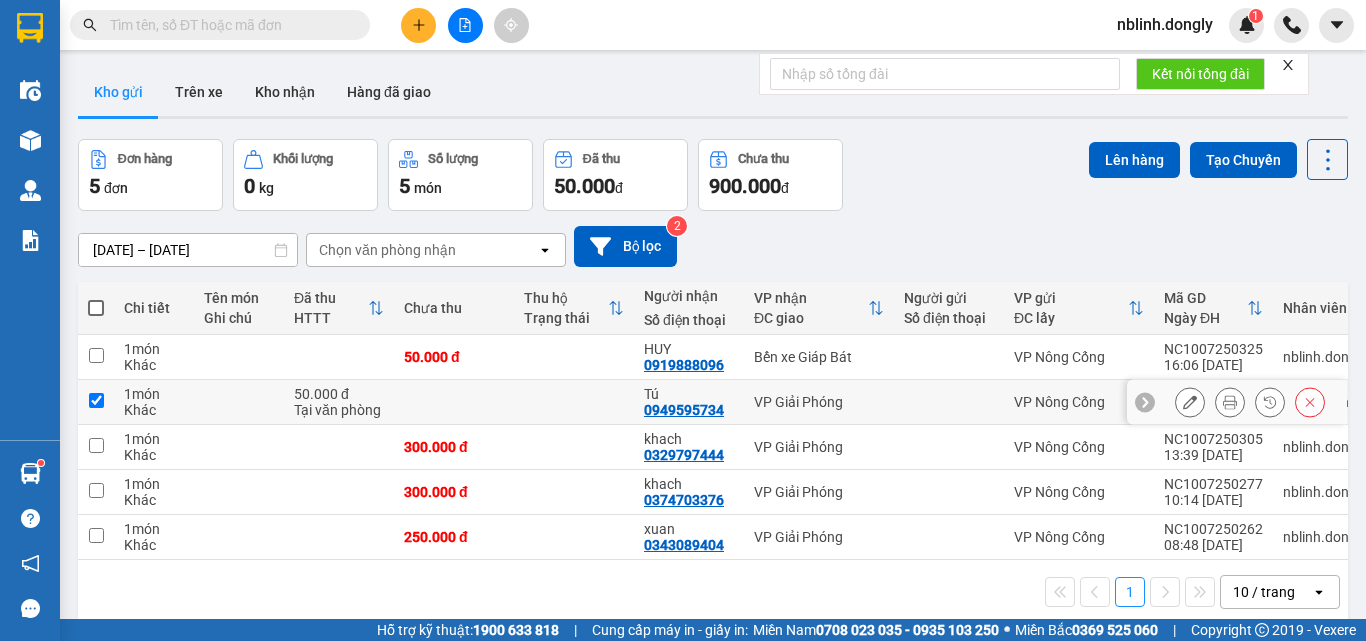 checkbox on "true" 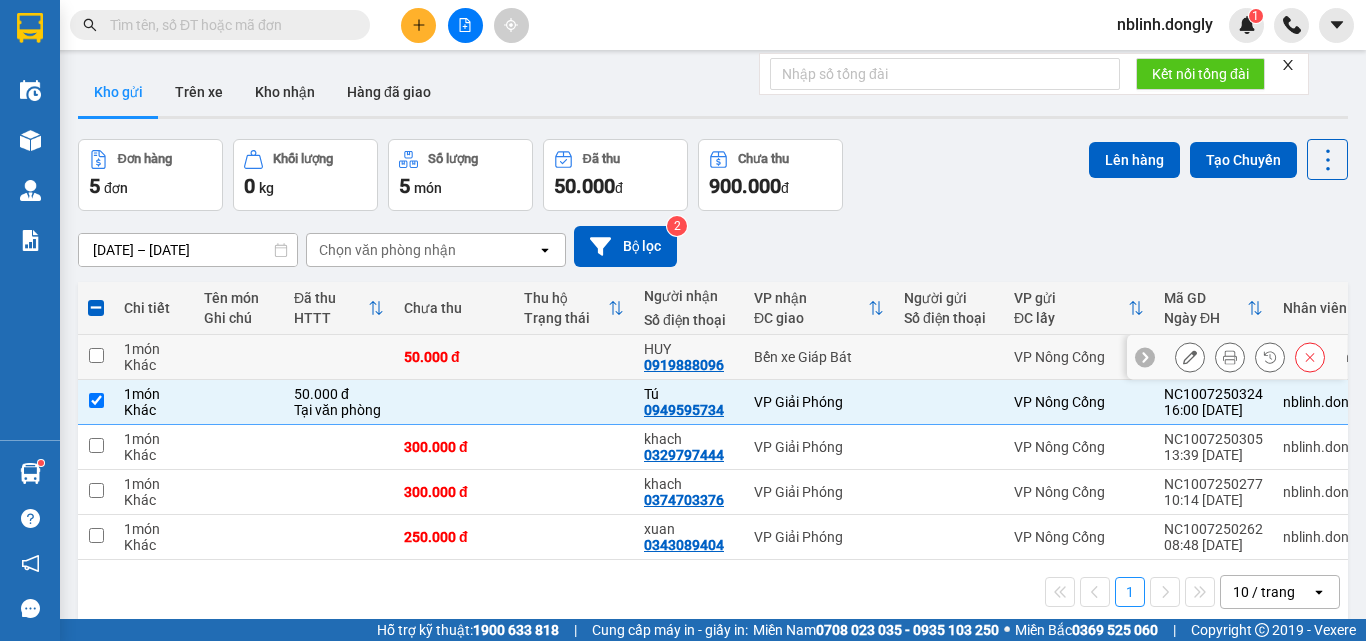 click at bounding box center [96, 355] 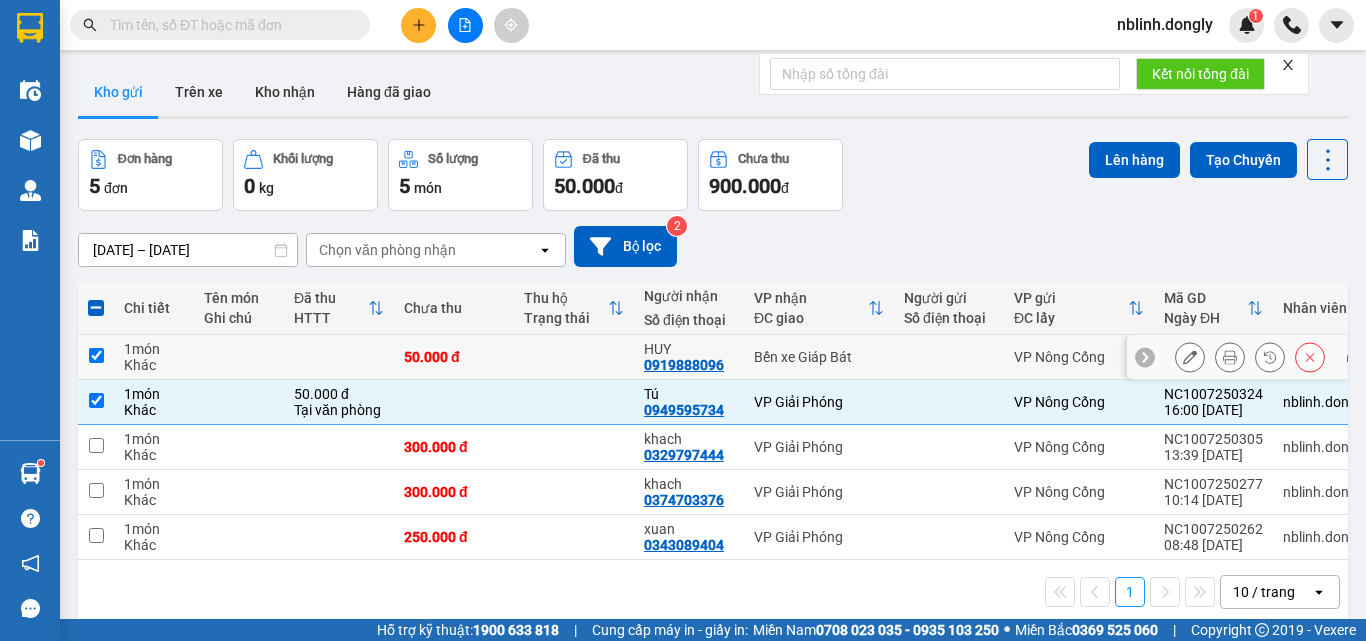 checkbox on "true" 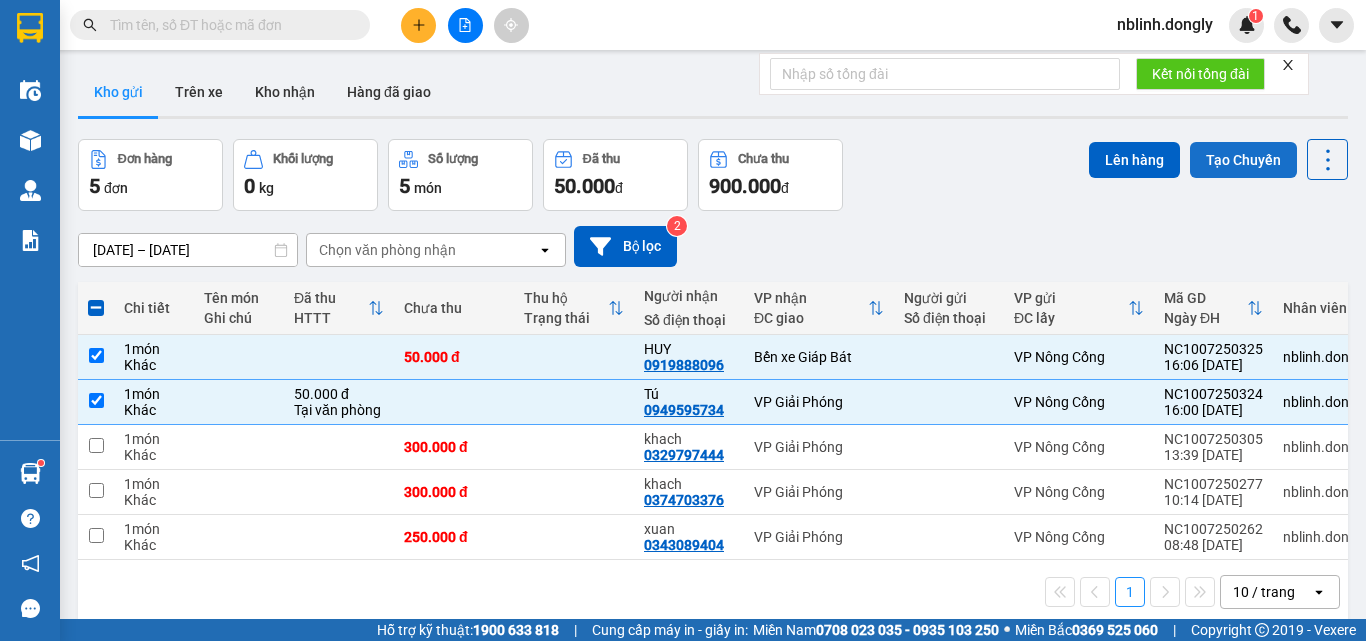 click on "Tạo Chuyến" at bounding box center (1243, 160) 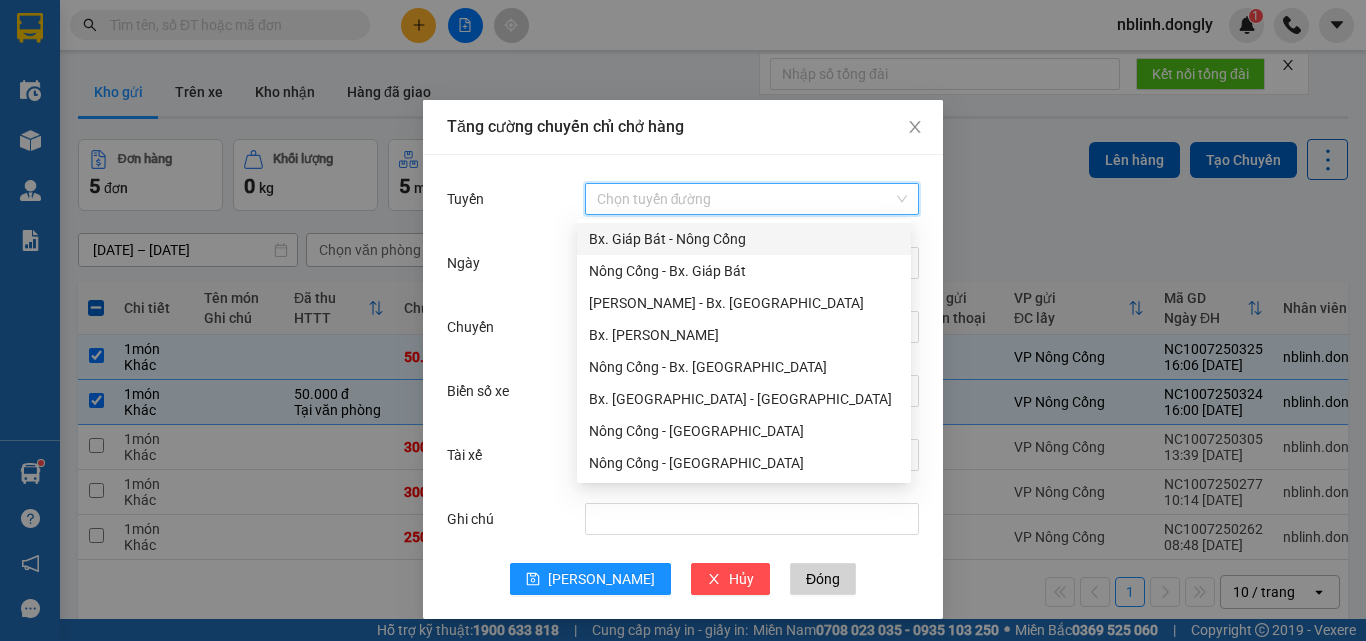 click on "Tuyến" at bounding box center [745, 199] 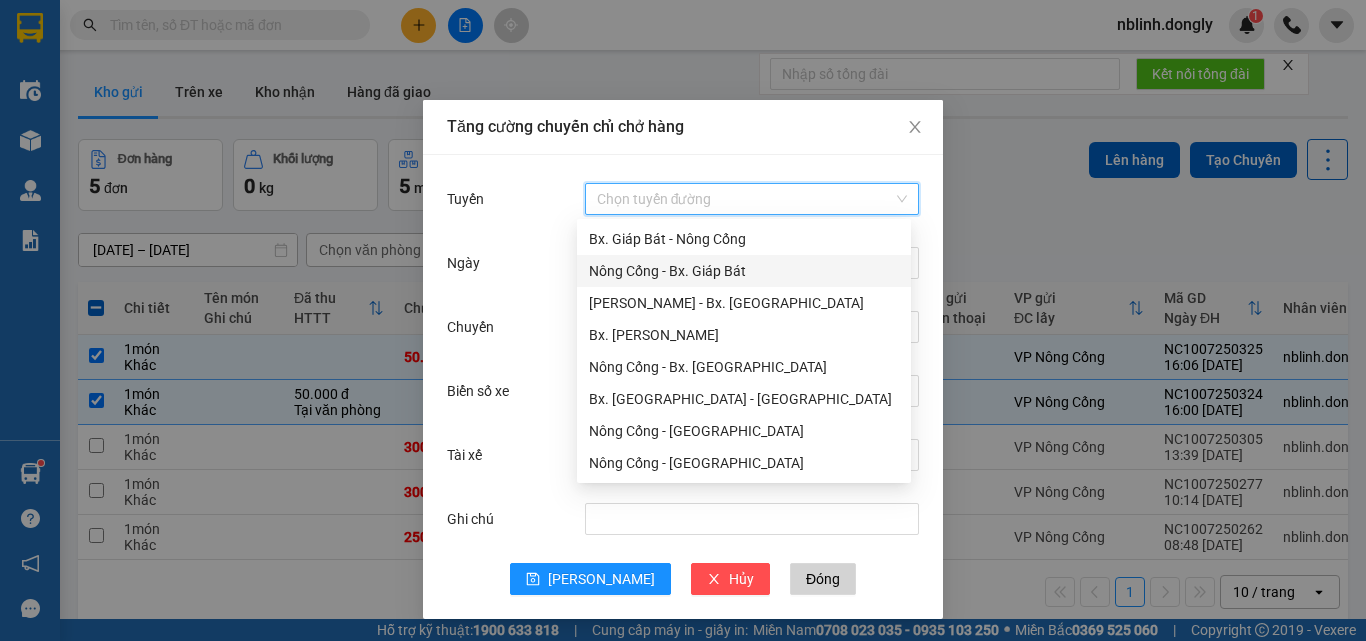click on "Nông Cống - Bx. Giáp Bát" at bounding box center (744, 271) 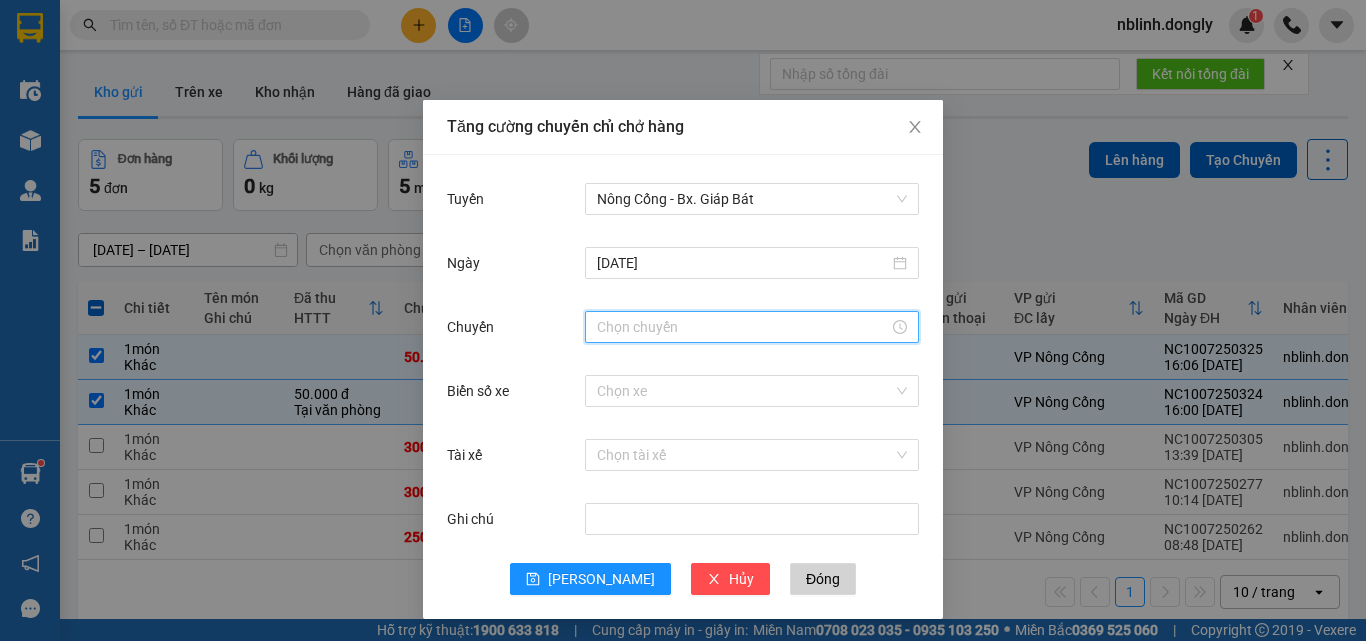 click on "Chuyến" at bounding box center (743, 327) 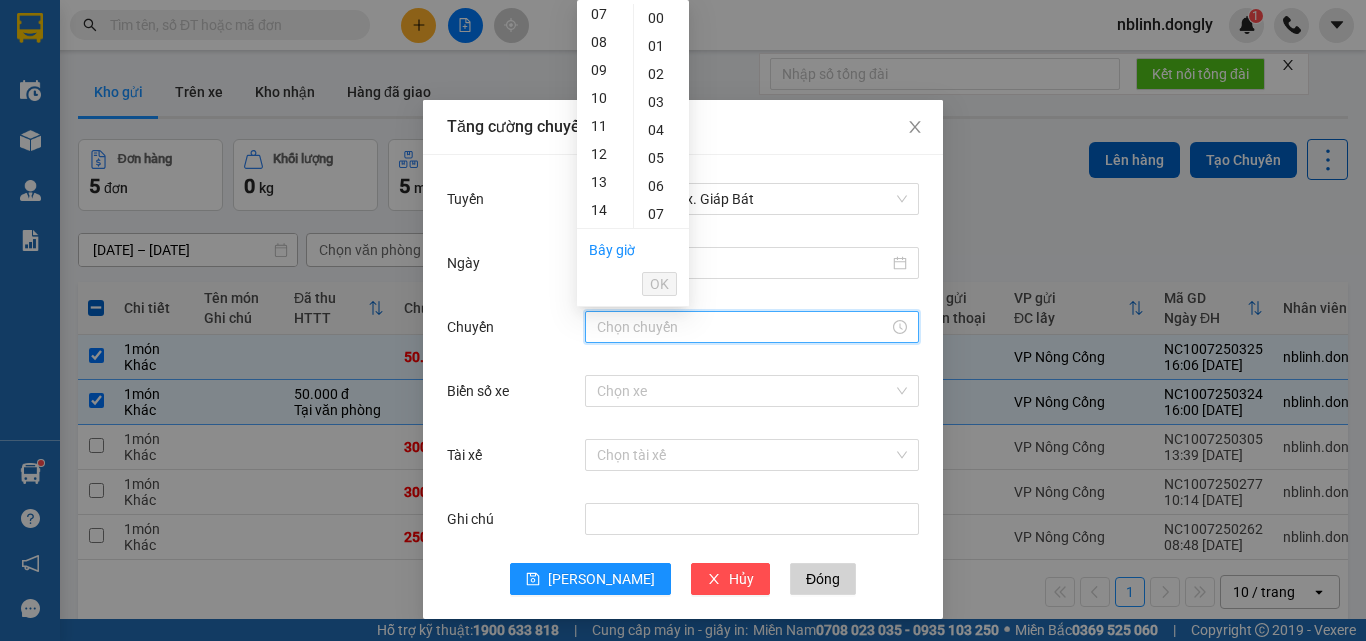 scroll, scrollTop: 300, scrollLeft: 0, axis: vertical 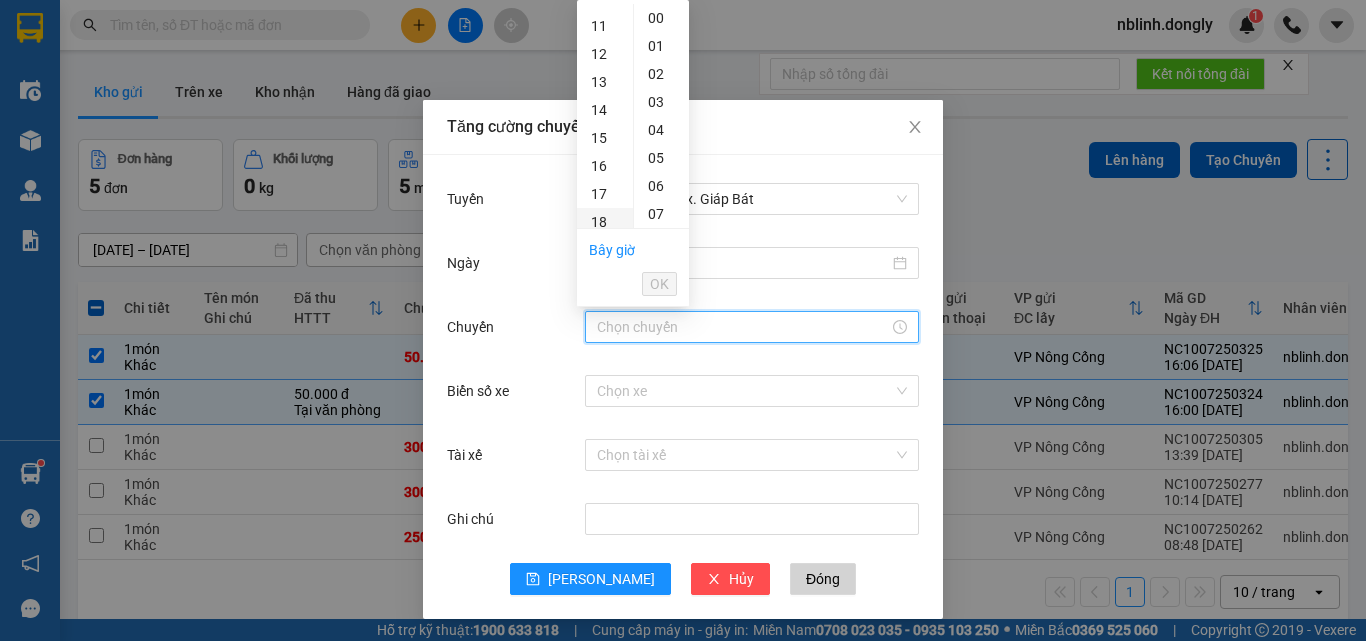 click on "16" at bounding box center [605, 166] 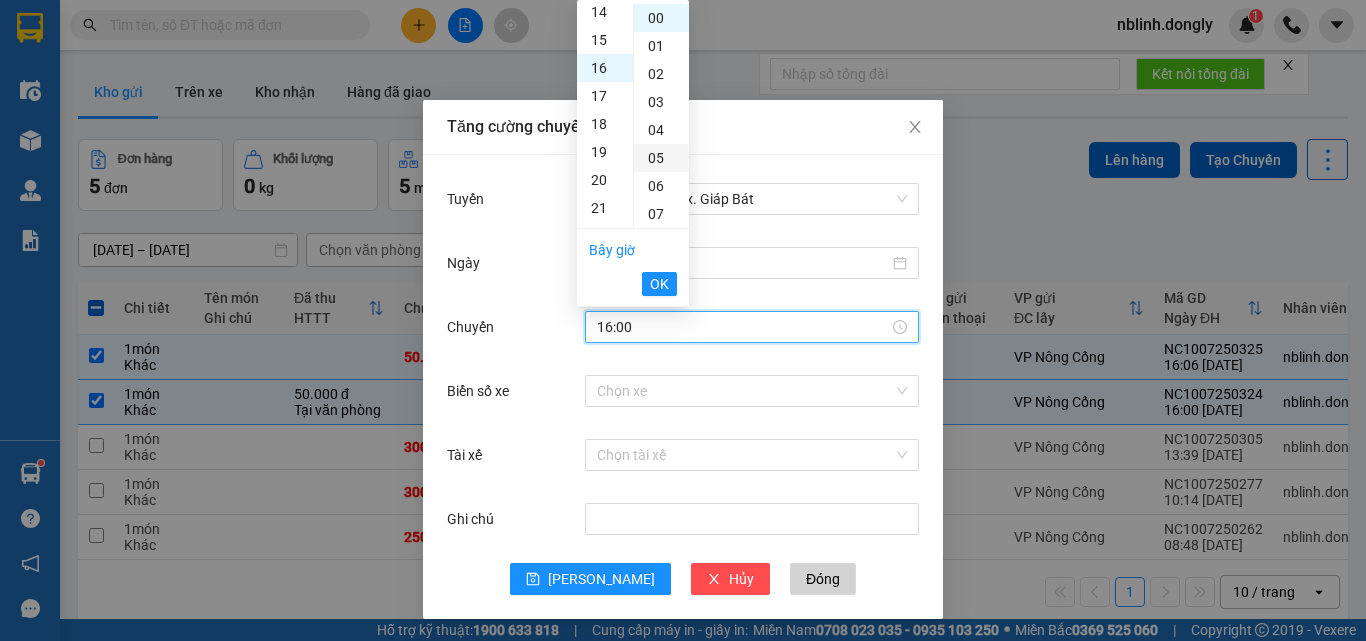 scroll, scrollTop: 448, scrollLeft: 0, axis: vertical 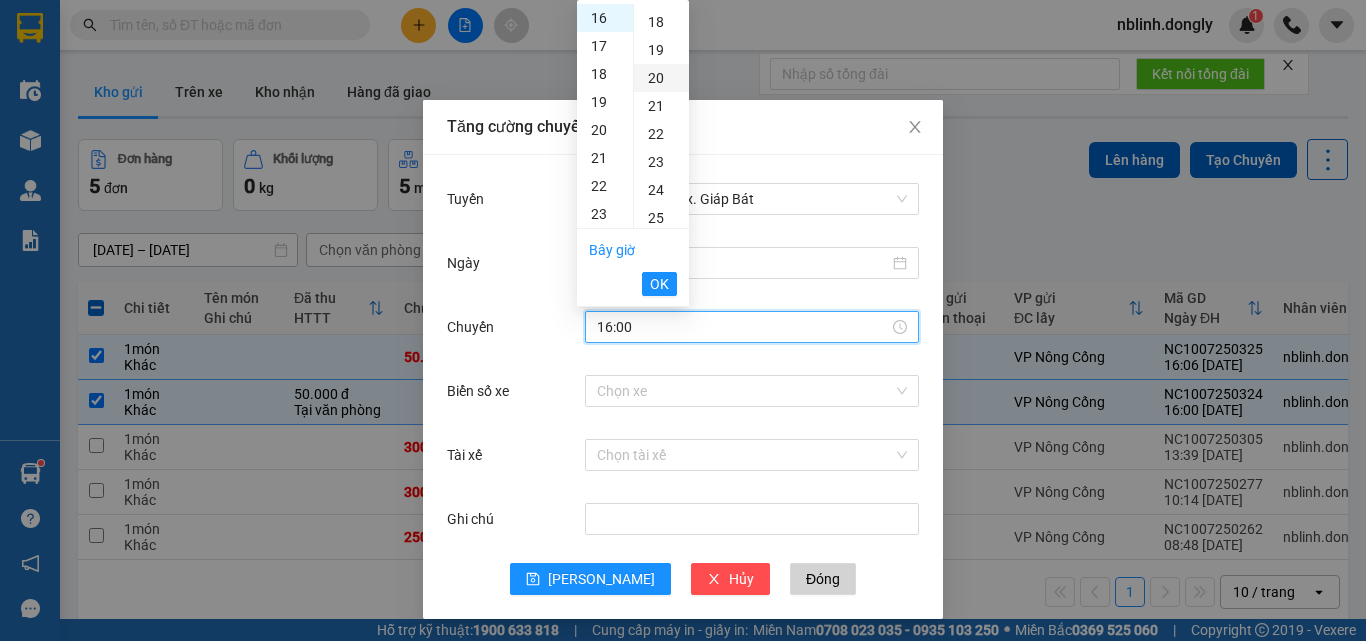 click on "20" at bounding box center [661, 78] 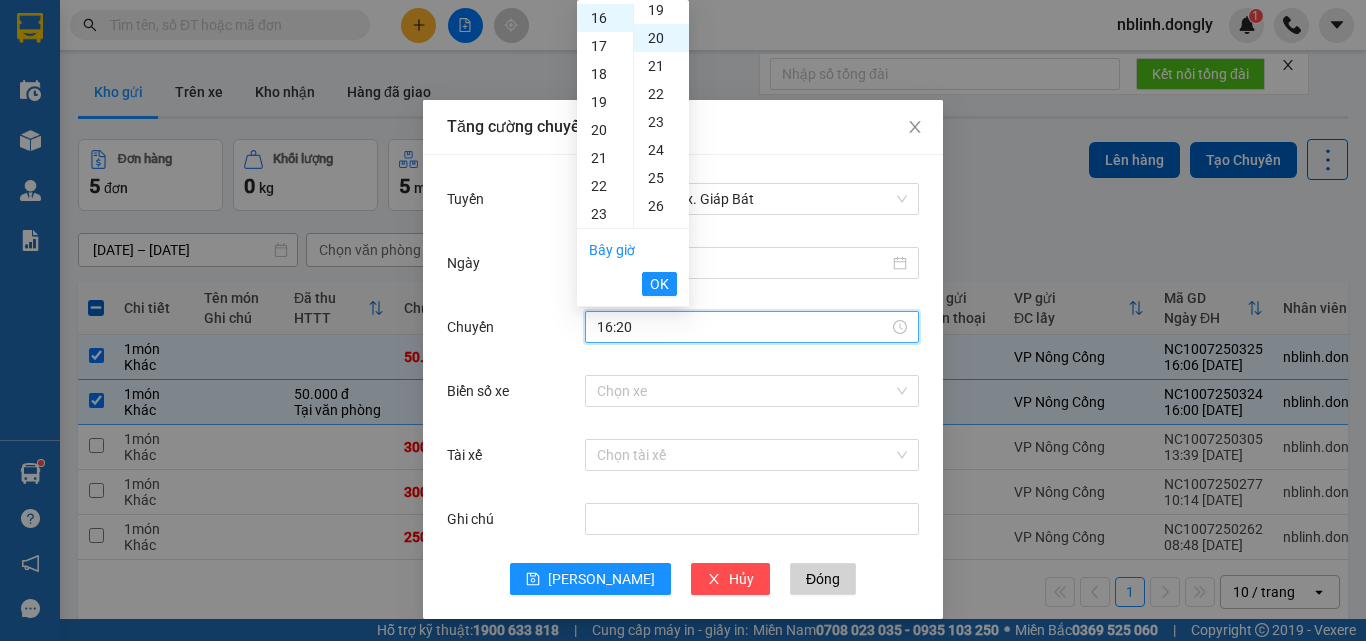 scroll, scrollTop: 560, scrollLeft: 0, axis: vertical 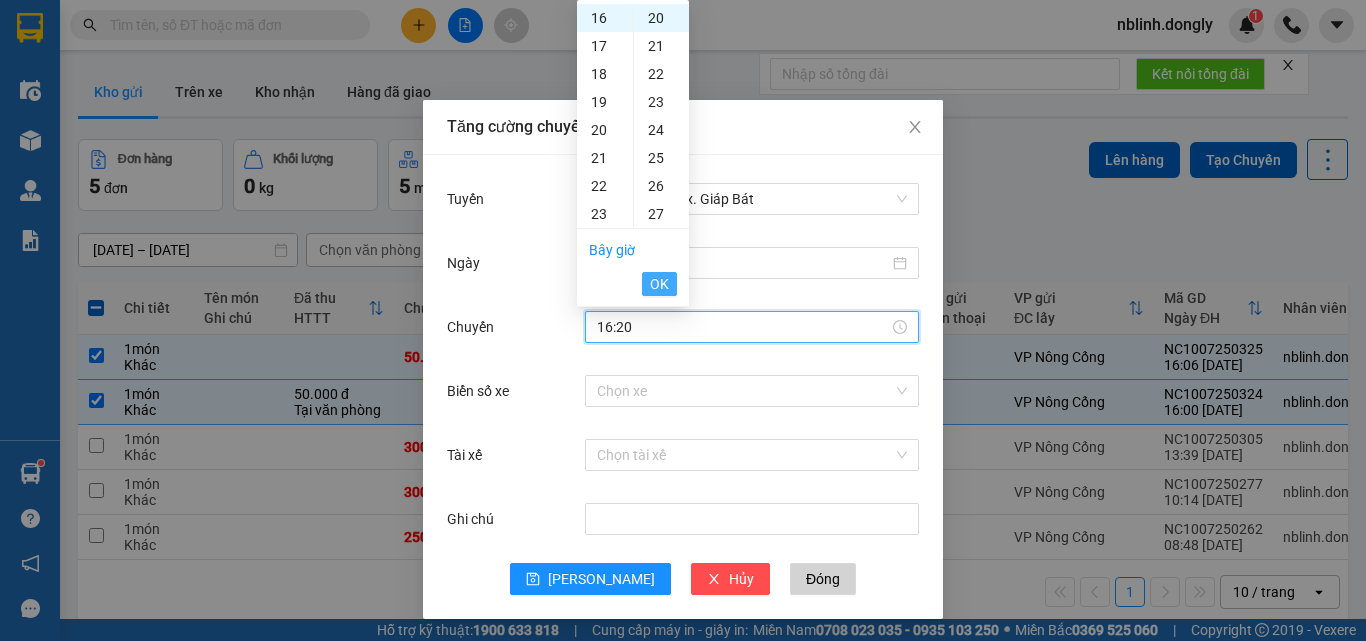 click on "OK" at bounding box center (659, 284) 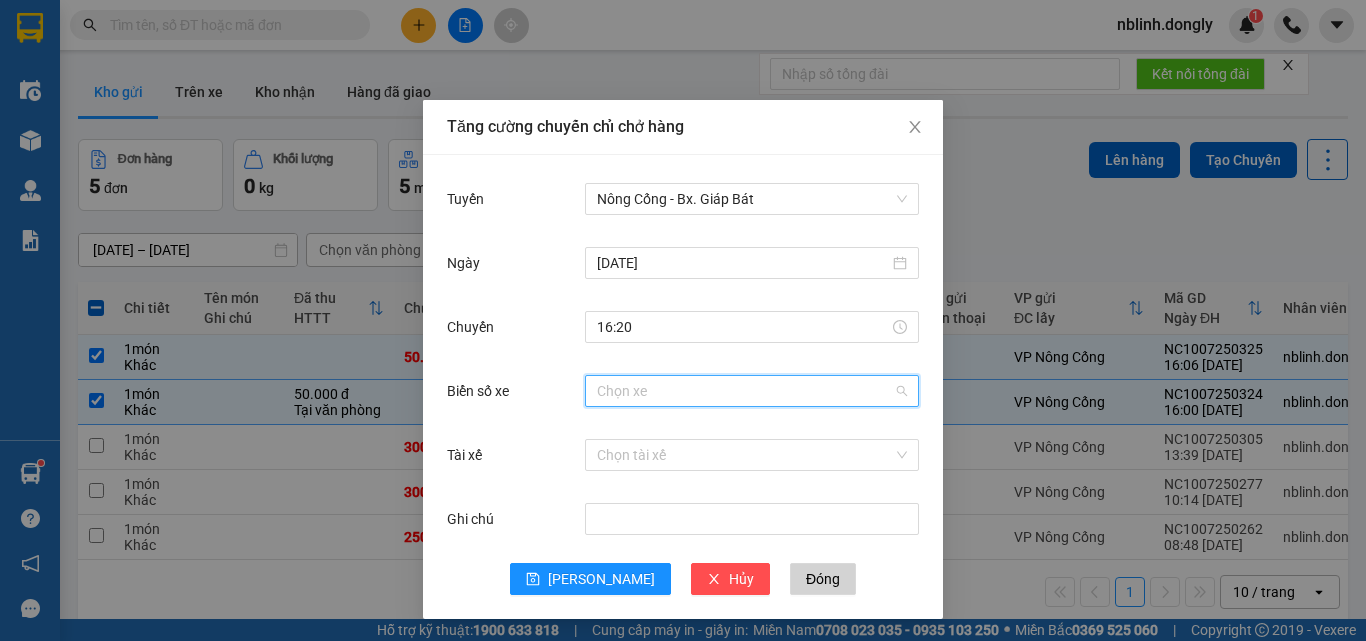 click on "Biển số xe" at bounding box center (745, 391) 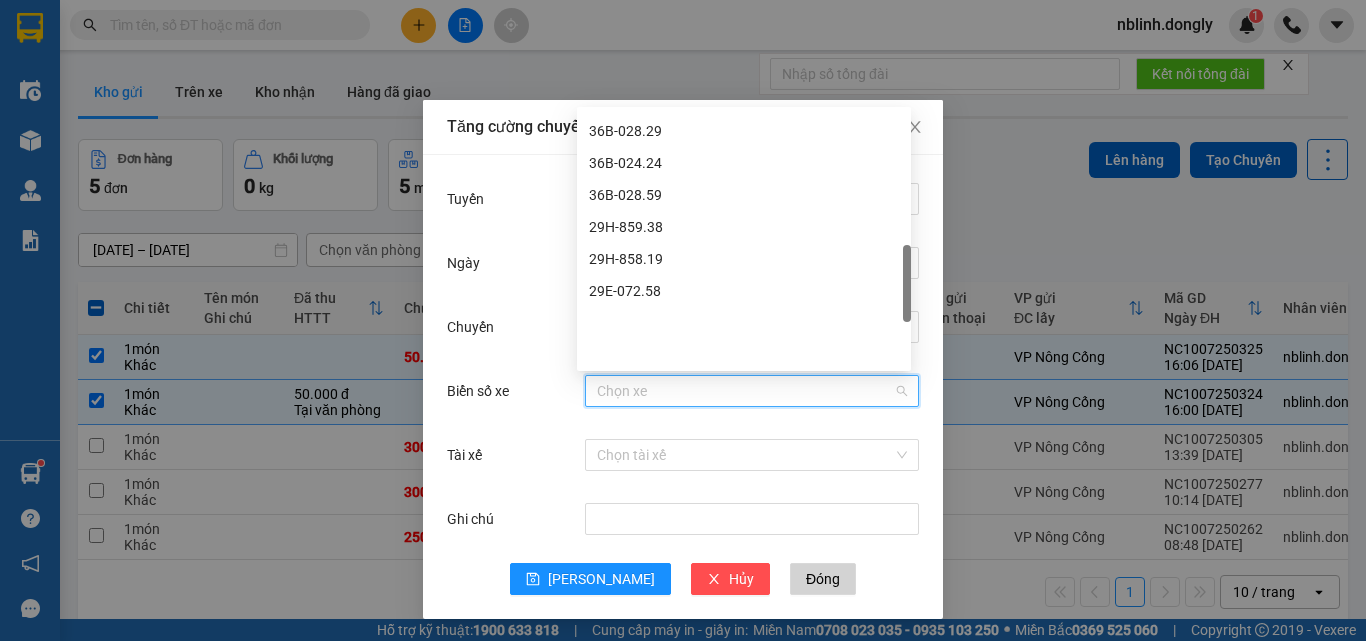 scroll, scrollTop: 600, scrollLeft: 0, axis: vertical 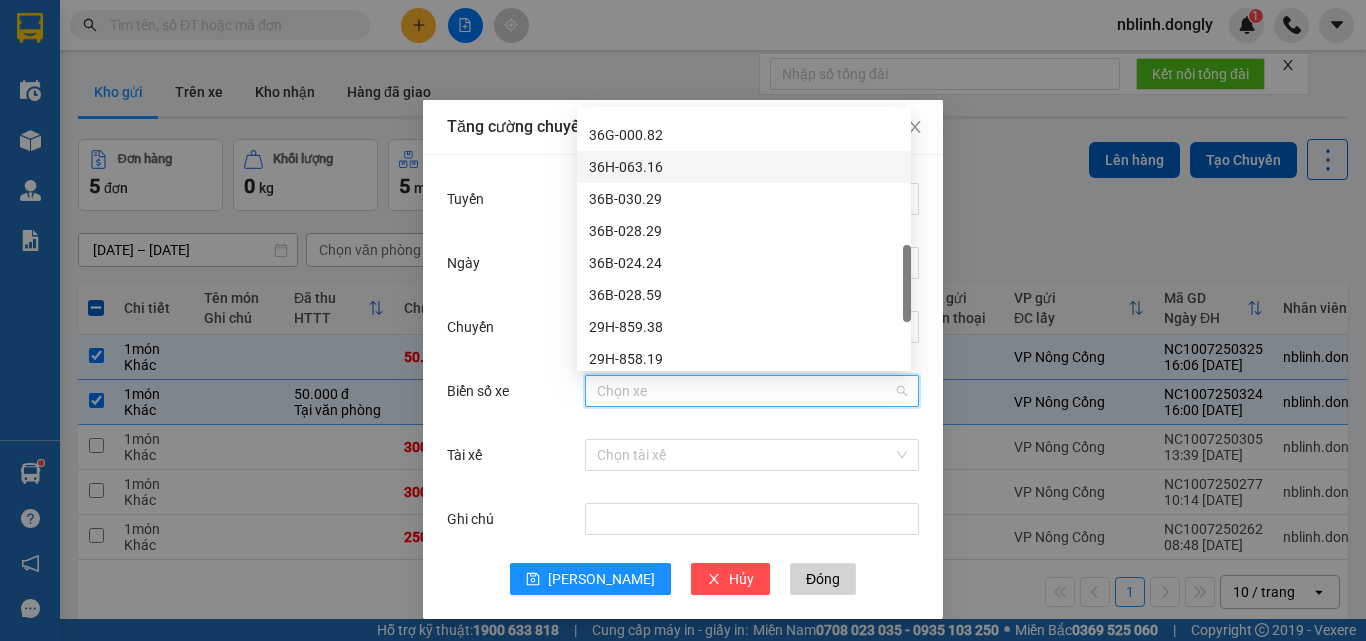 click on "36H-063.16" at bounding box center (744, 167) 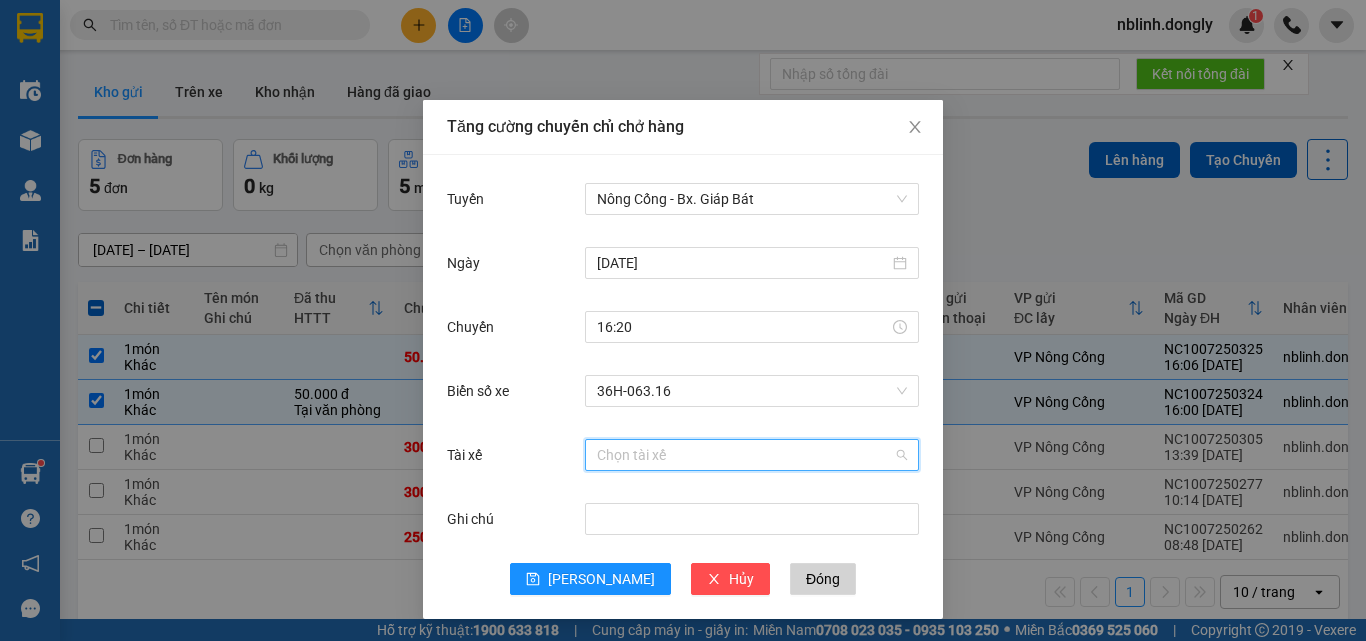 click on "Tài xế" at bounding box center (745, 455) 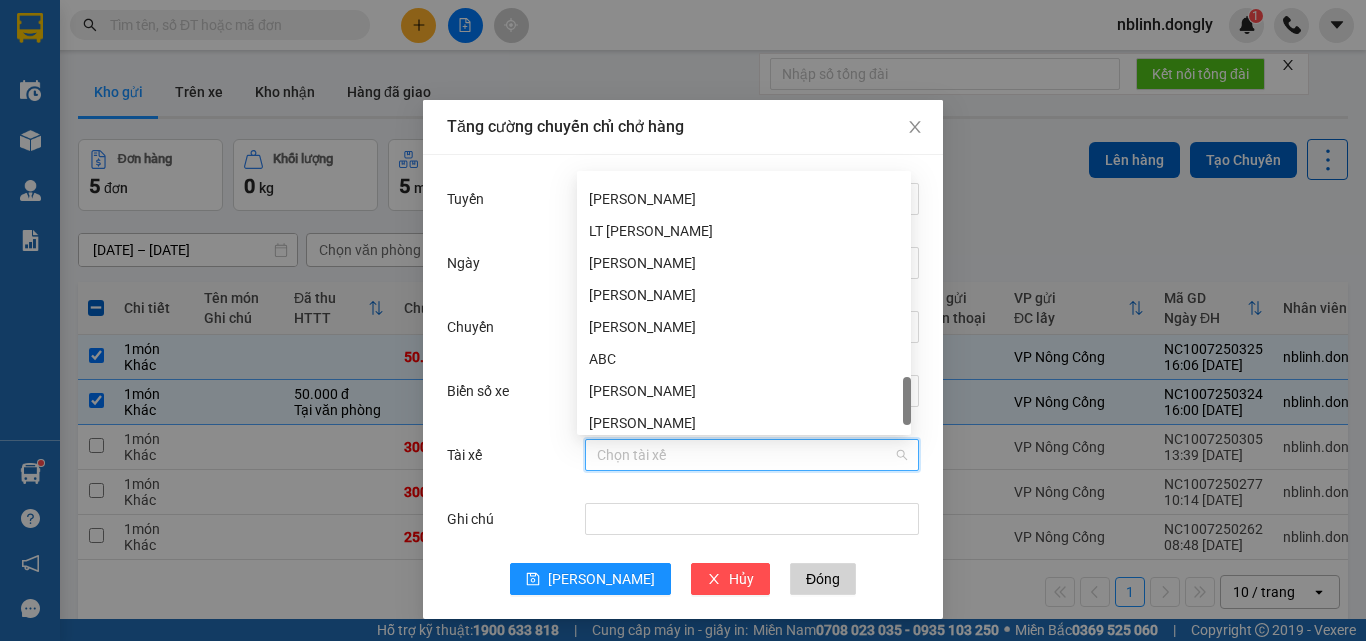 scroll, scrollTop: 1440, scrollLeft: 0, axis: vertical 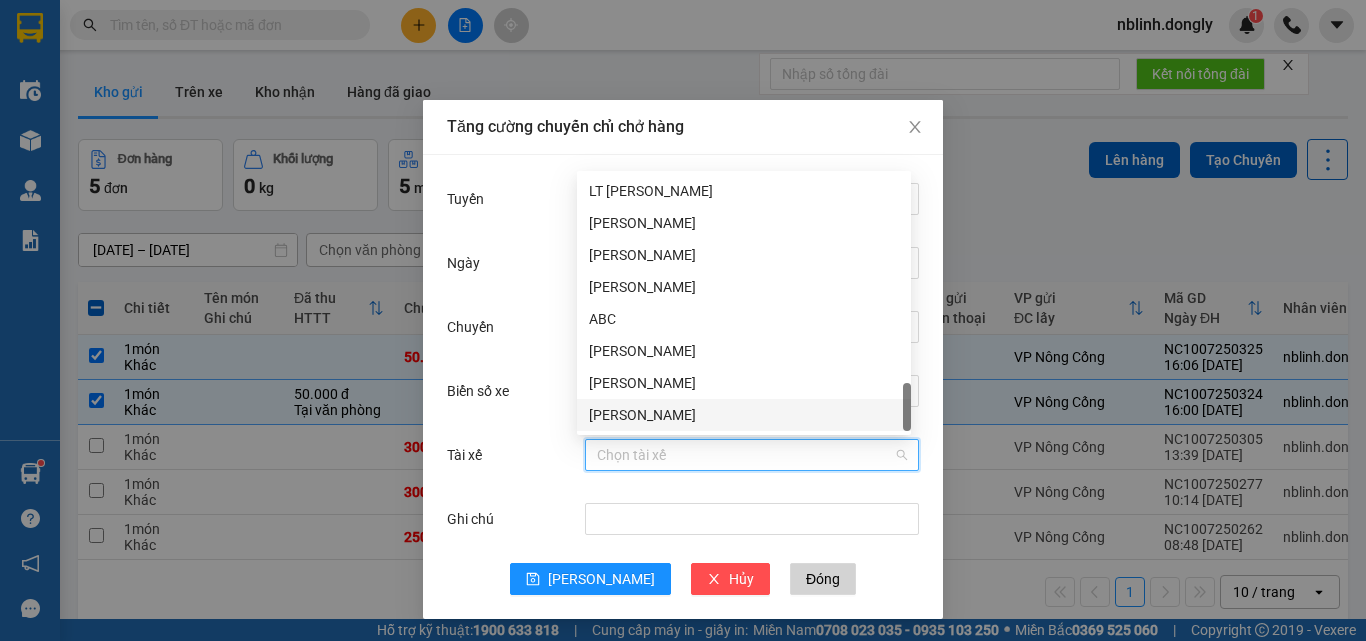 click on "[PERSON_NAME]" at bounding box center [744, 415] 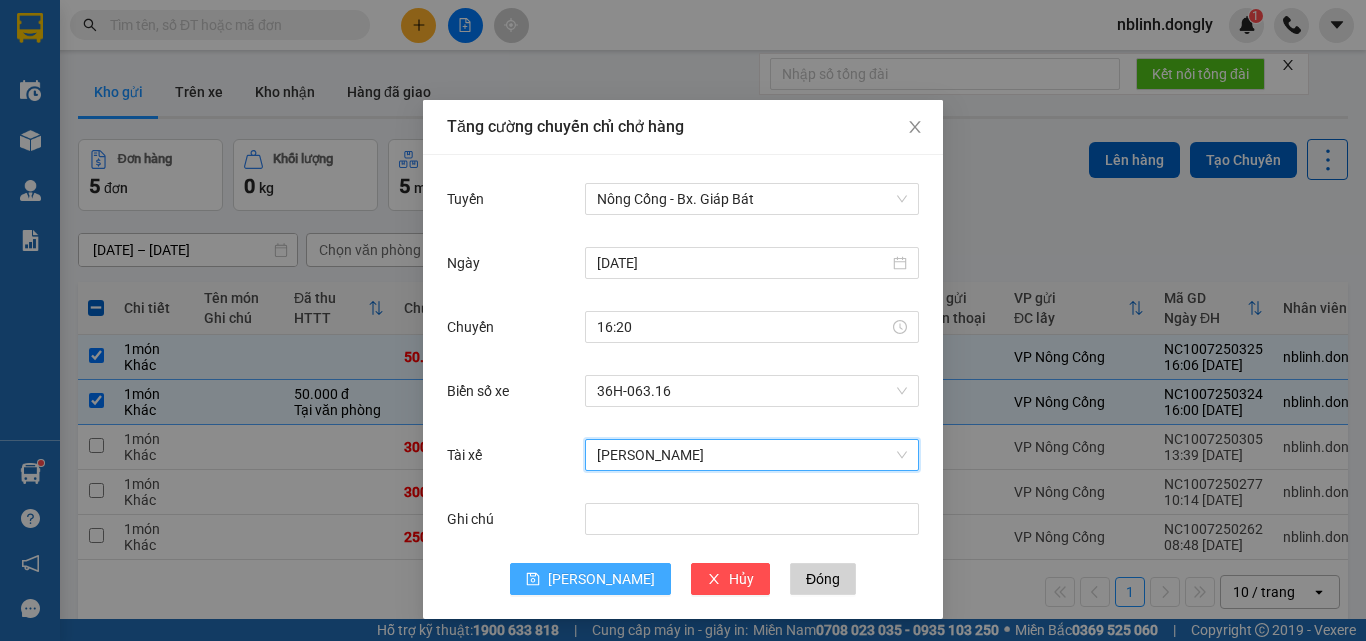 click on "[PERSON_NAME]" at bounding box center [601, 579] 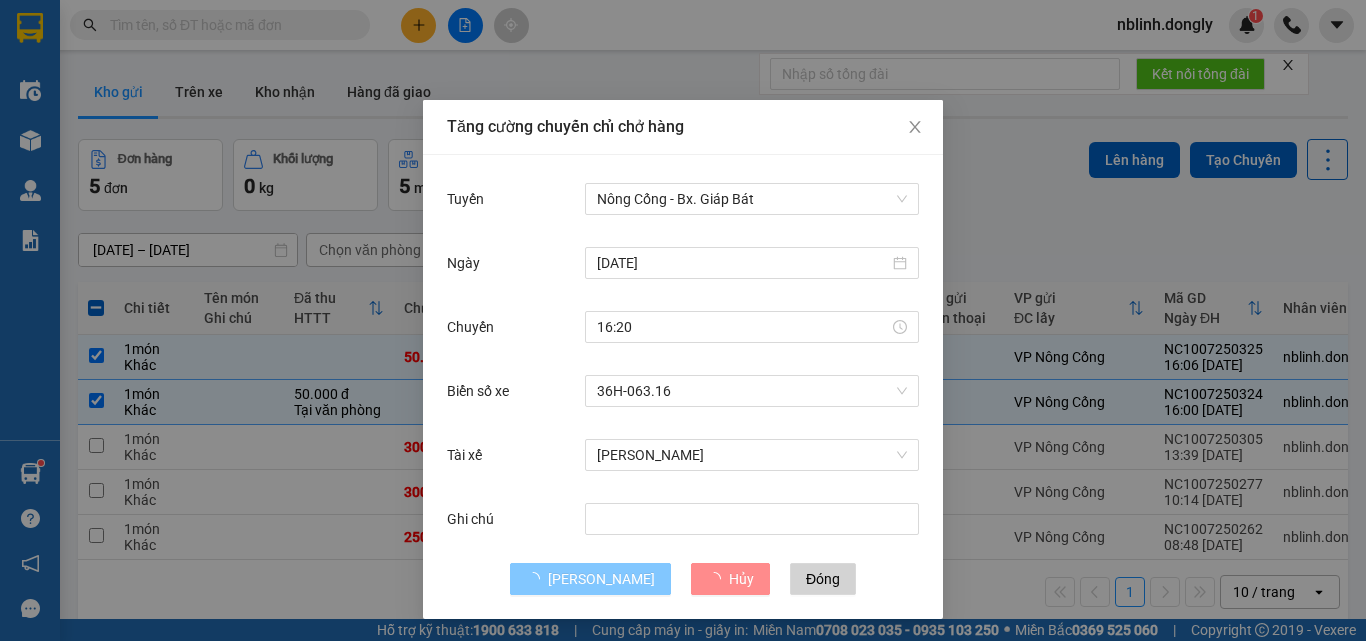 type 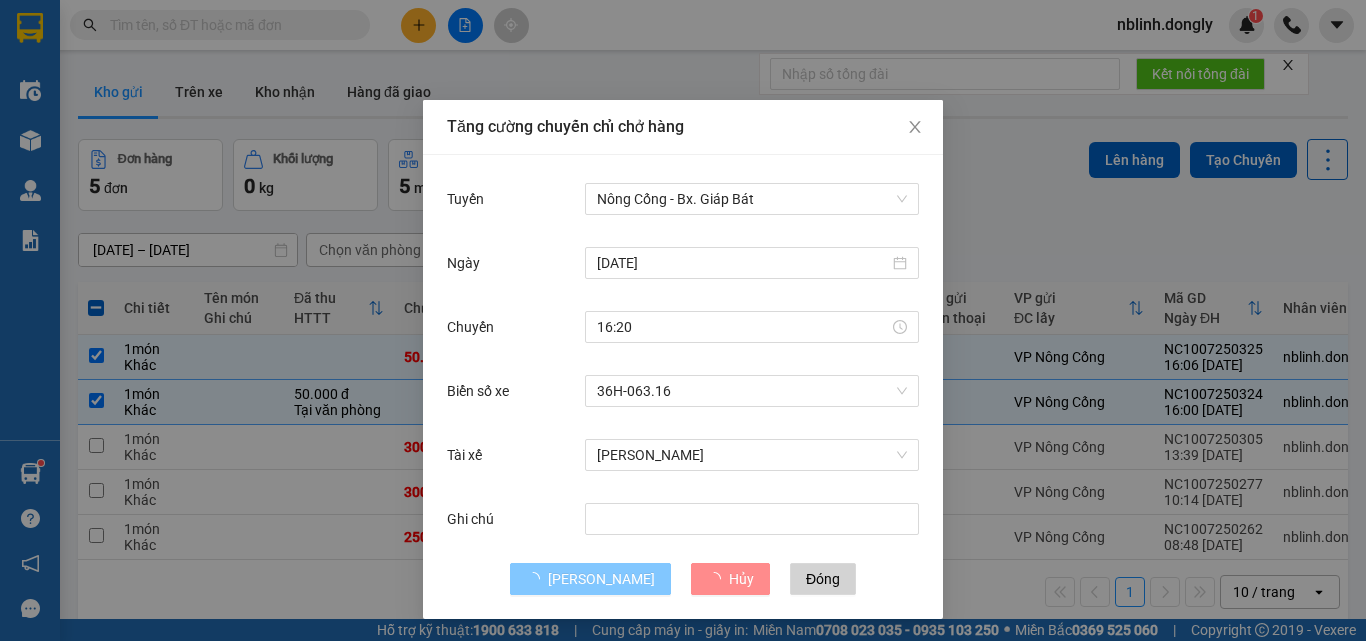 type 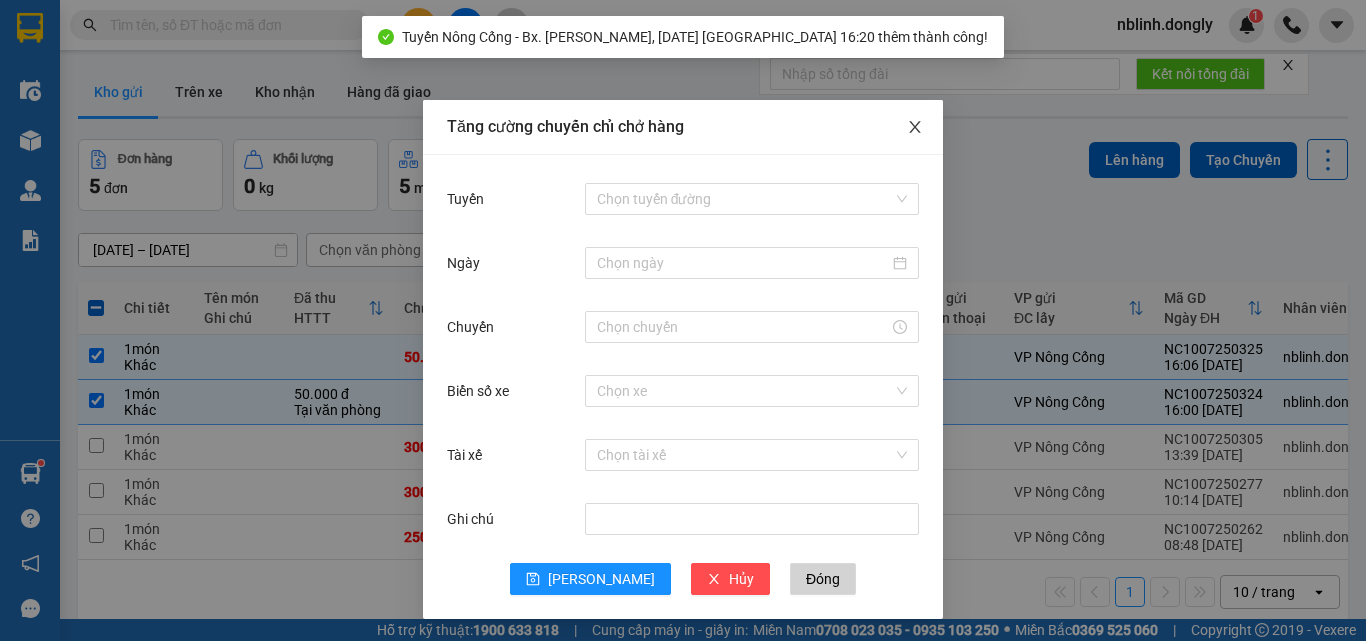 click at bounding box center [915, 128] 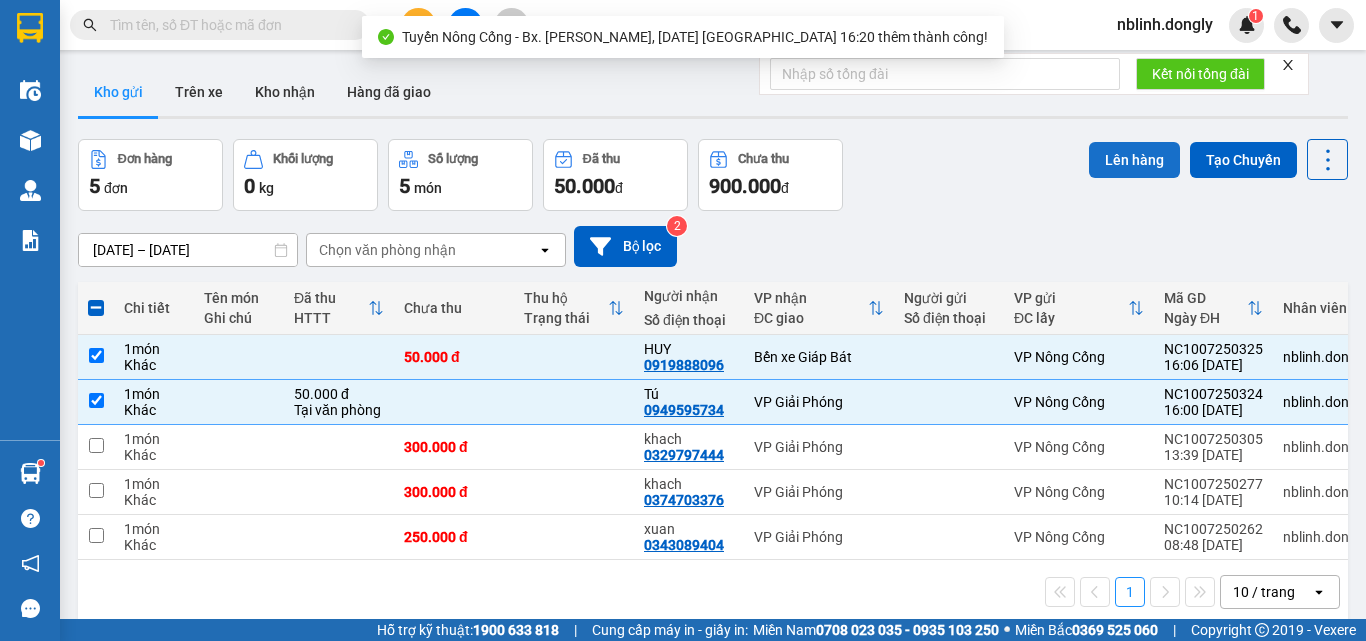 click on "Lên hàng" at bounding box center (1134, 160) 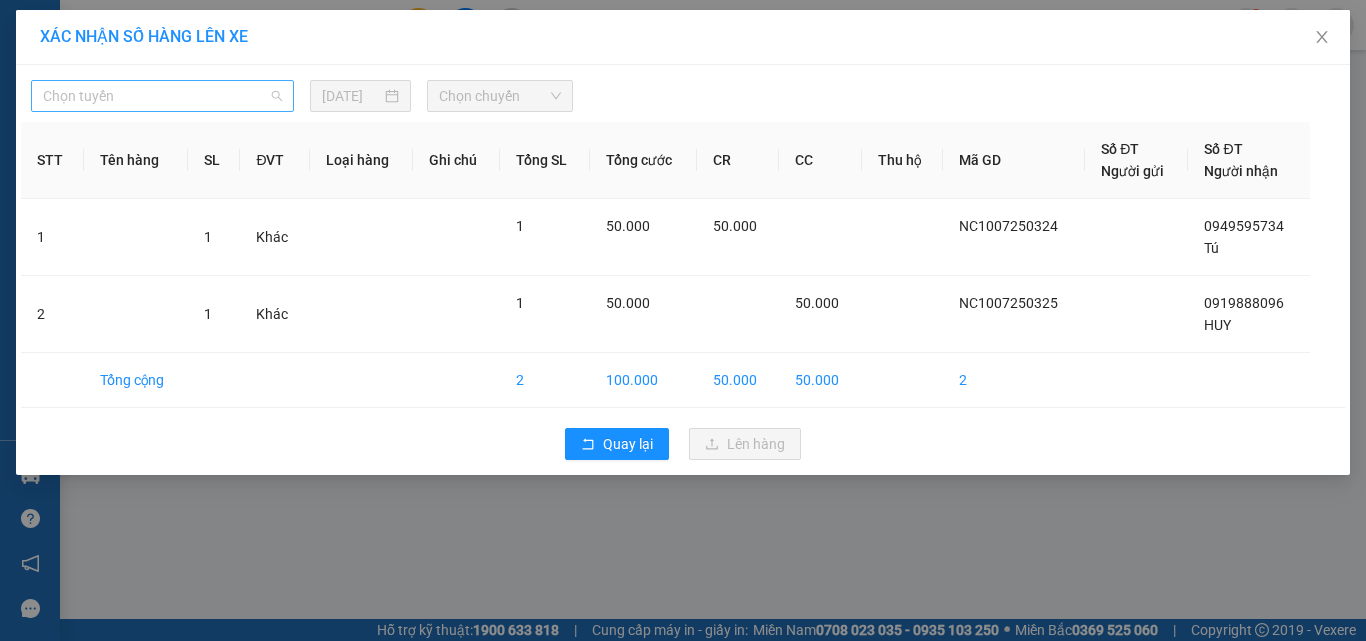 click on "Chọn tuyến" at bounding box center (162, 96) 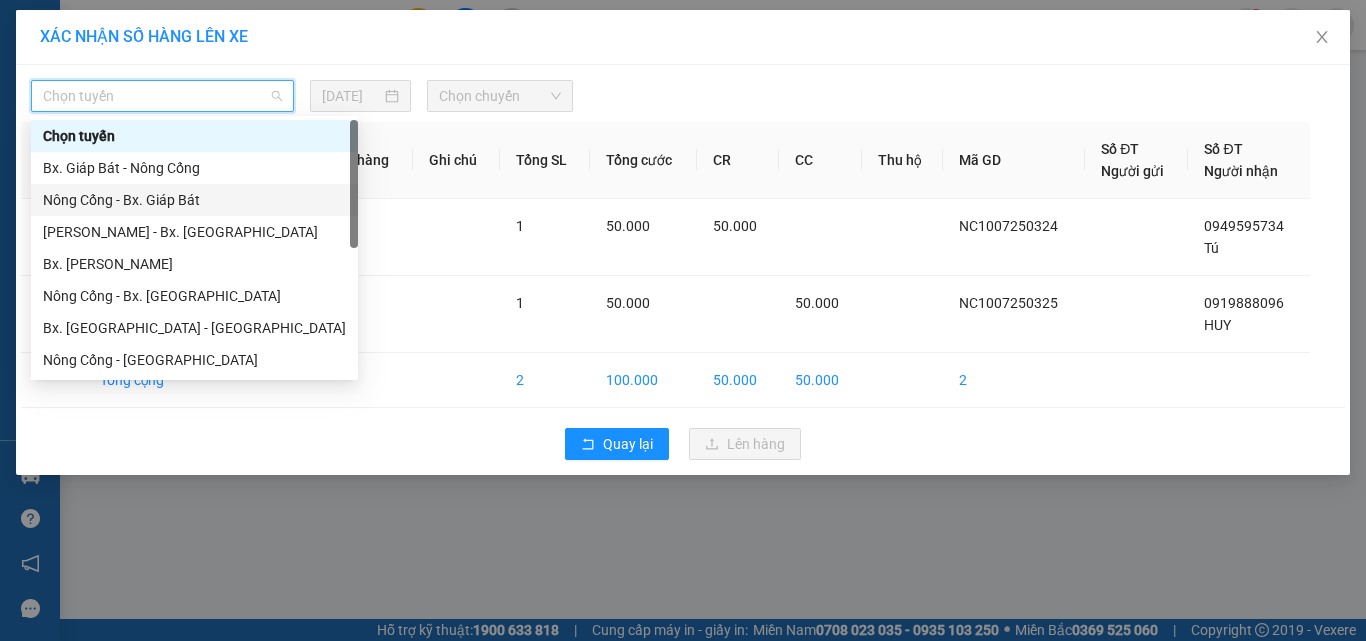 click on "Nông Cống - Bx. Giáp Bát" at bounding box center [194, 200] 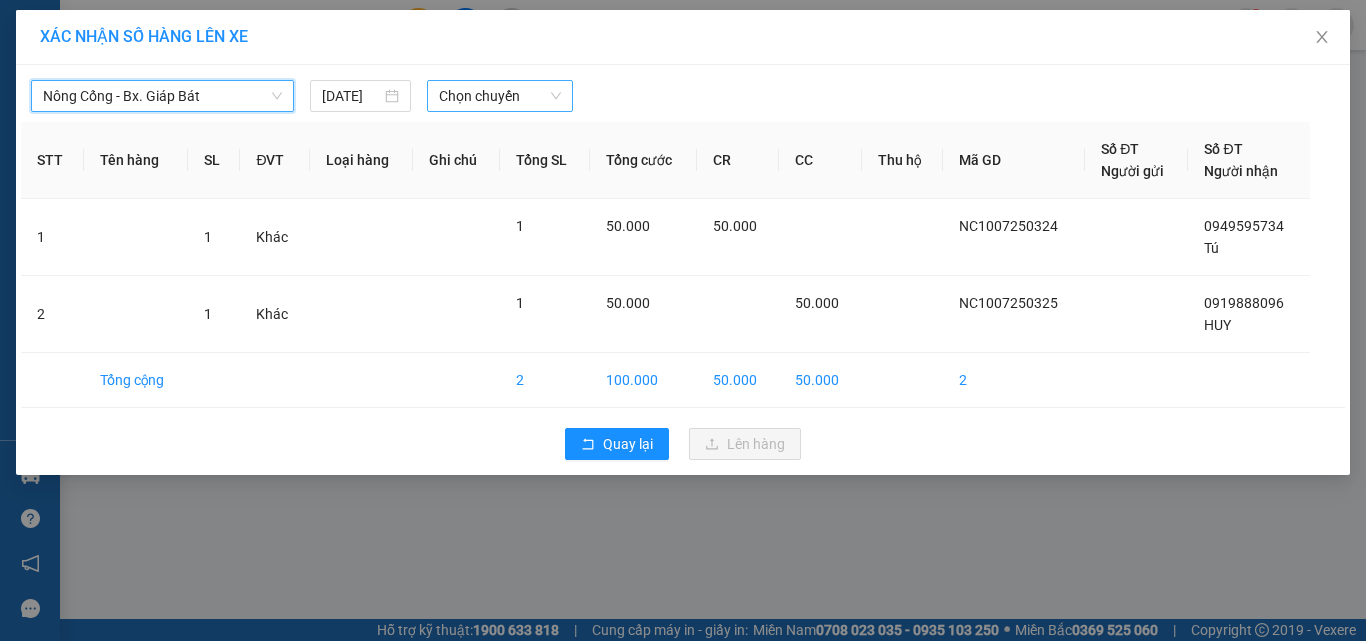 click on "Chọn chuyến" at bounding box center (500, 96) 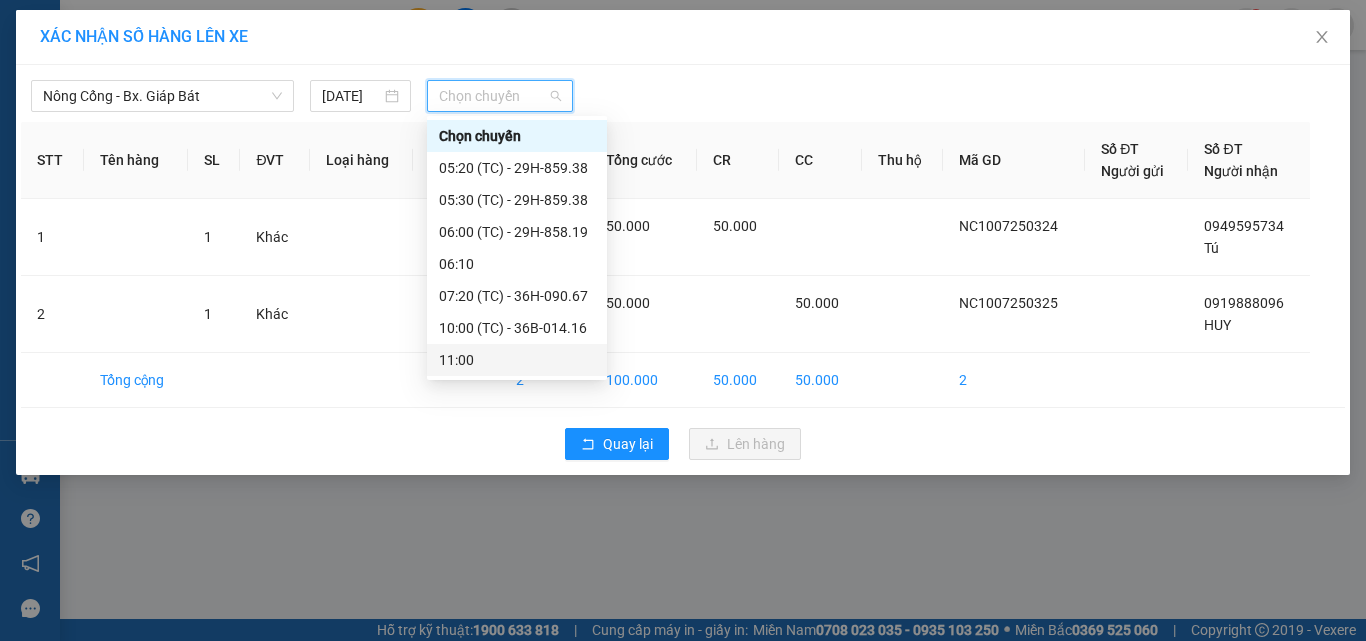 scroll, scrollTop: 192, scrollLeft: 0, axis: vertical 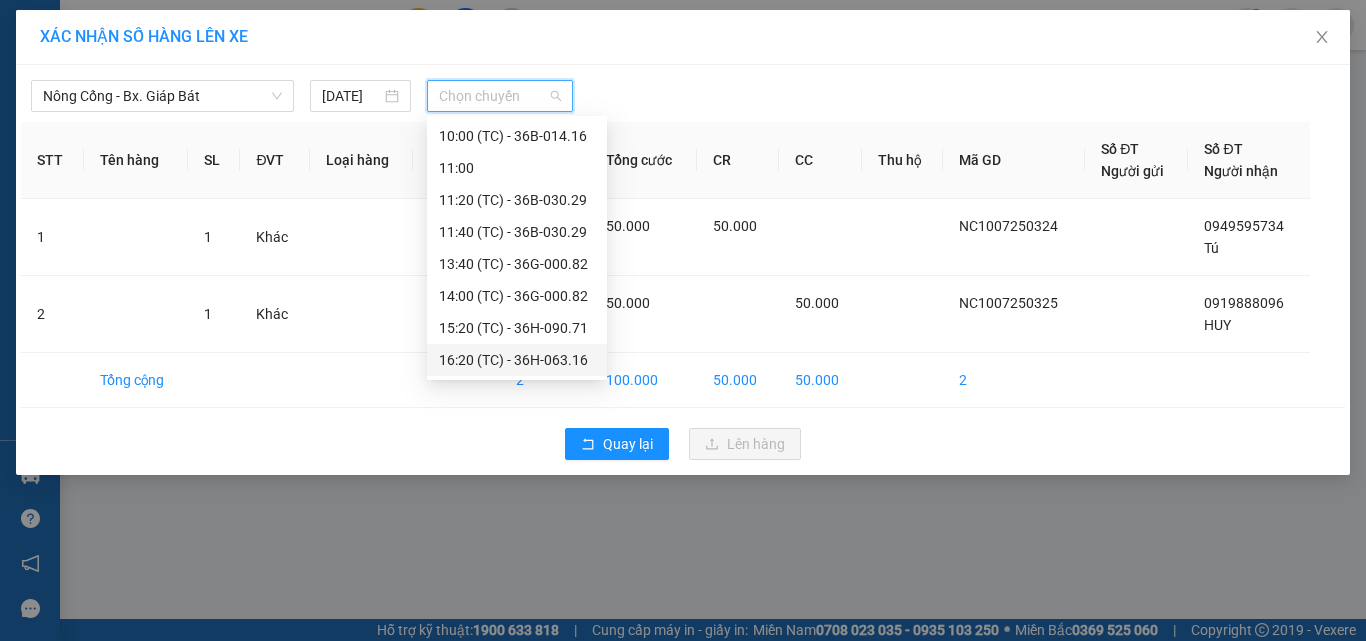 click on "16:20   (TC)   - 36H-063.16" at bounding box center (517, 360) 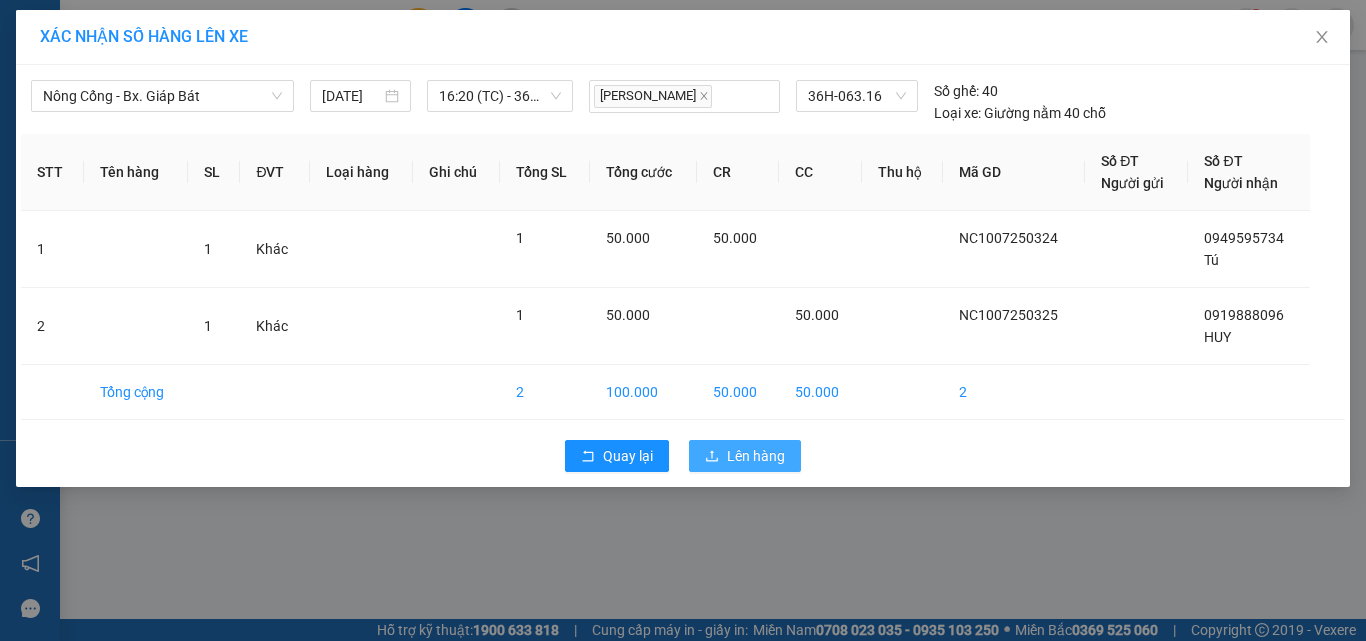 click on "Lên hàng" at bounding box center [756, 456] 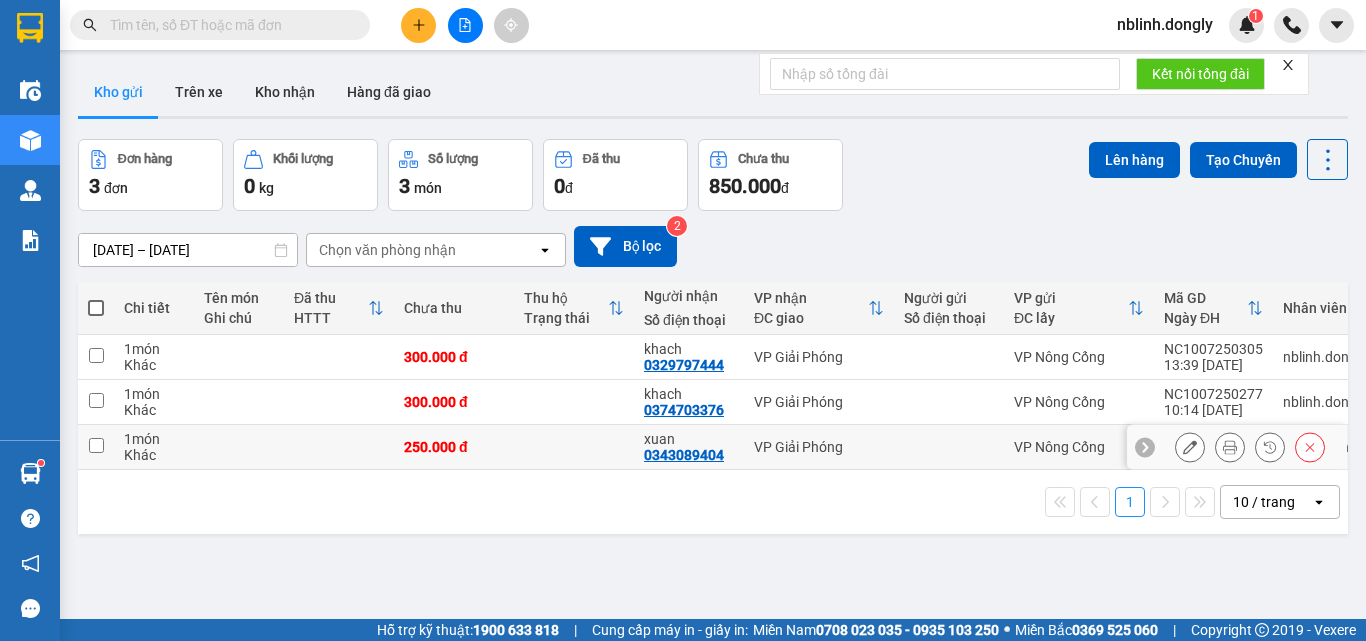 click at bounding box center [96, 445] 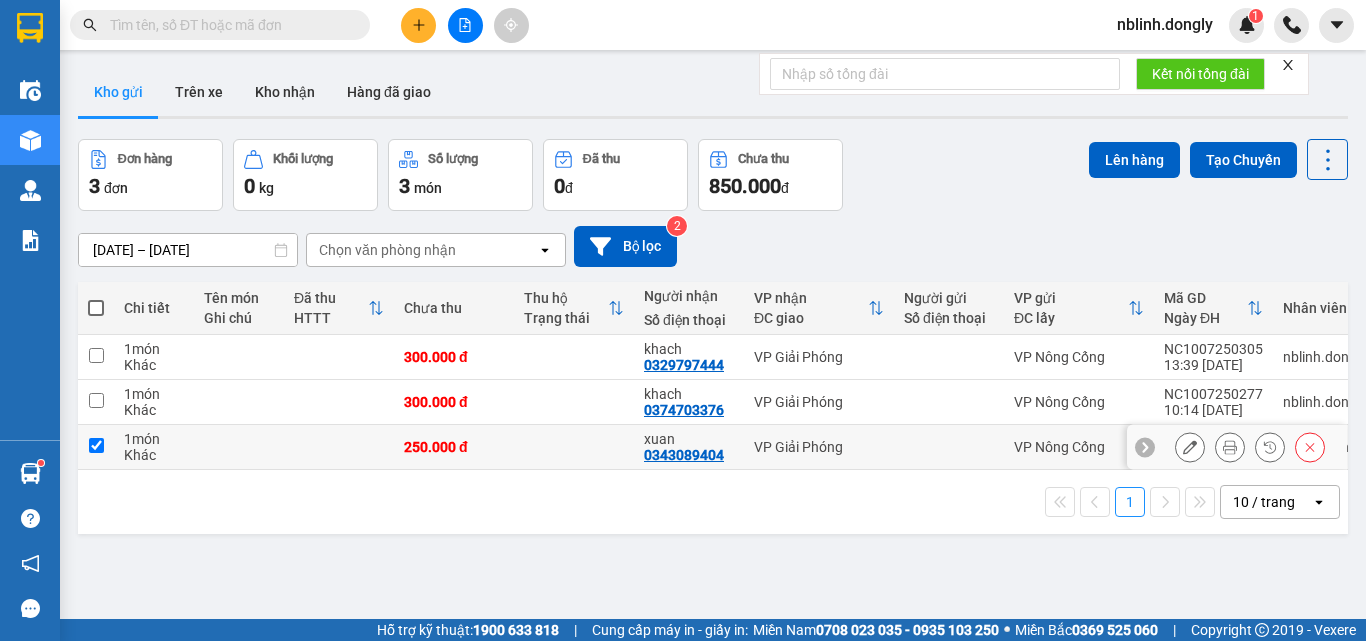 checkbox on "true" 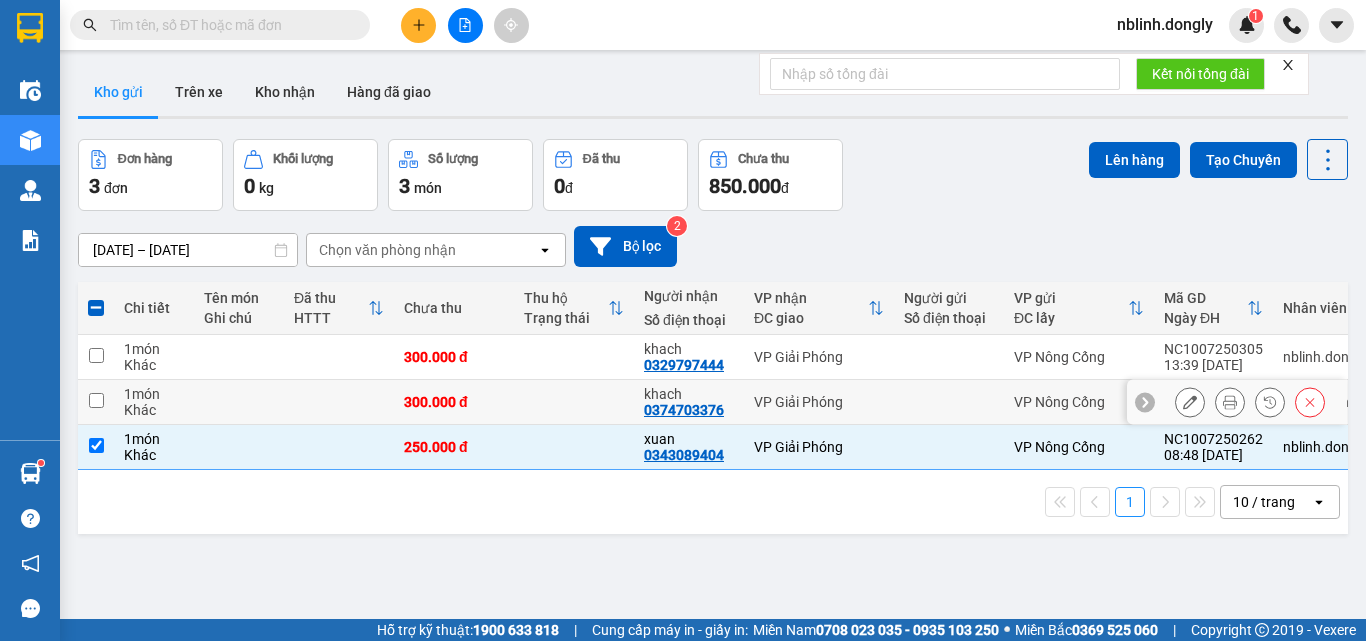 click at bounding box center [96, 400] 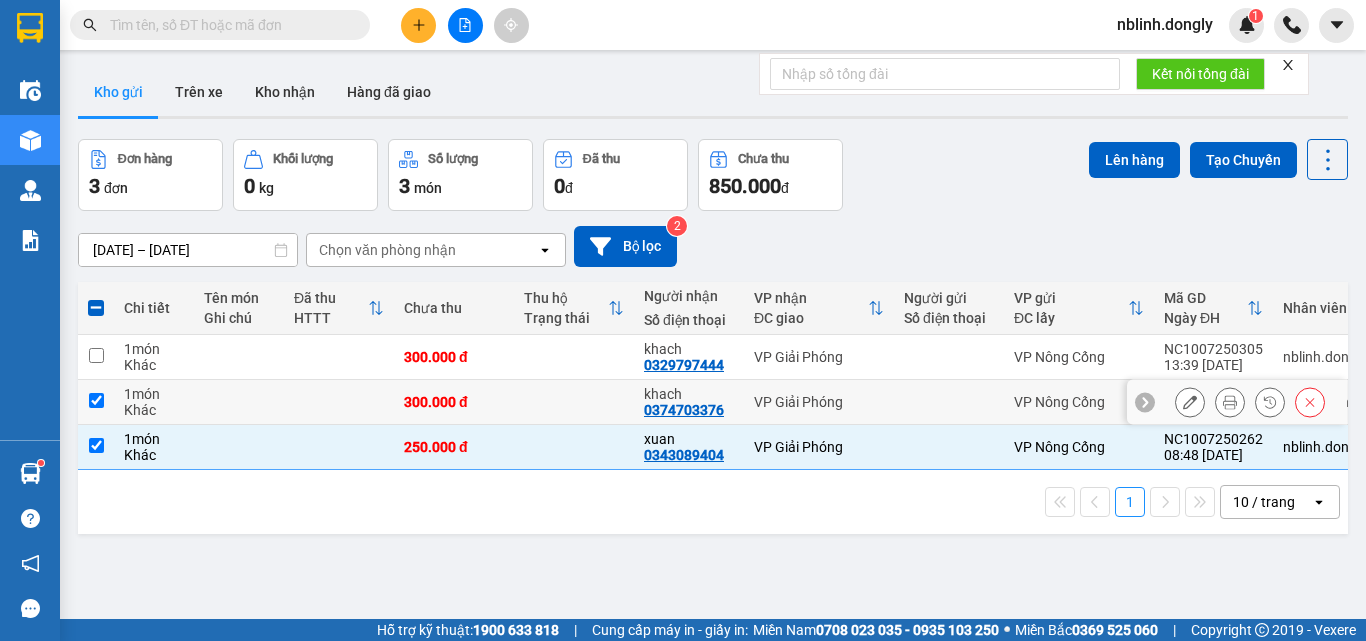 checkbox on "true" 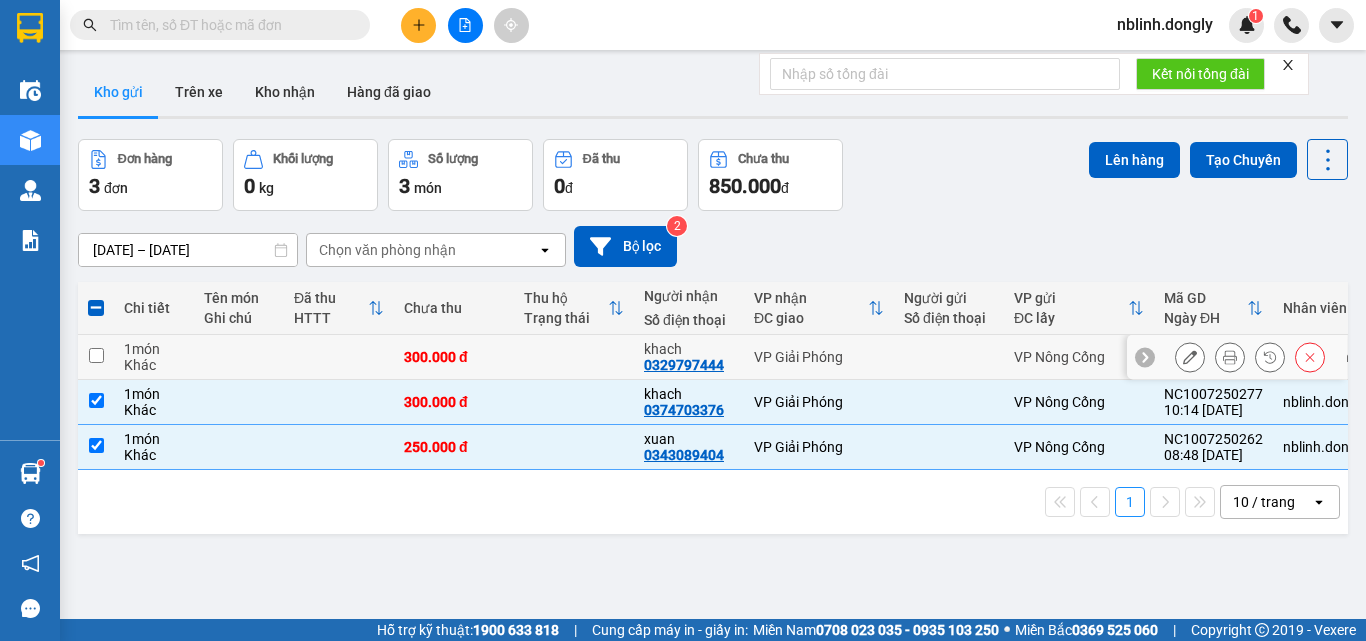 click at bounding box center [96, 355] 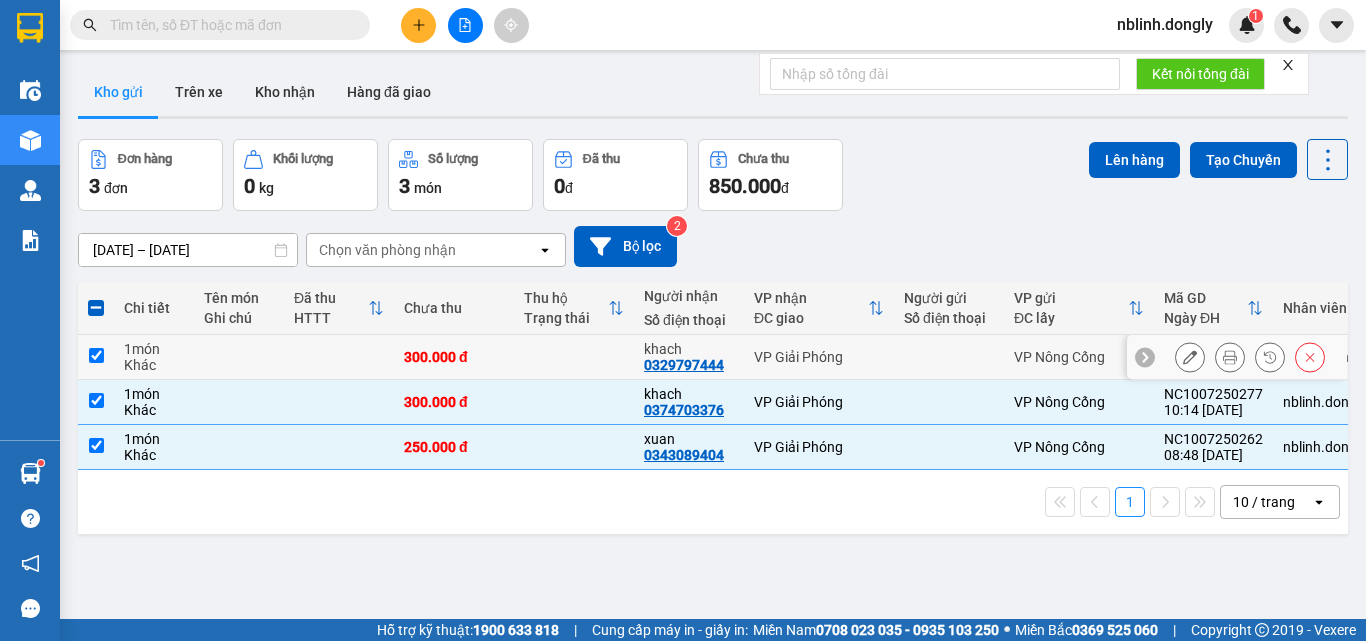 checkbox on "true" 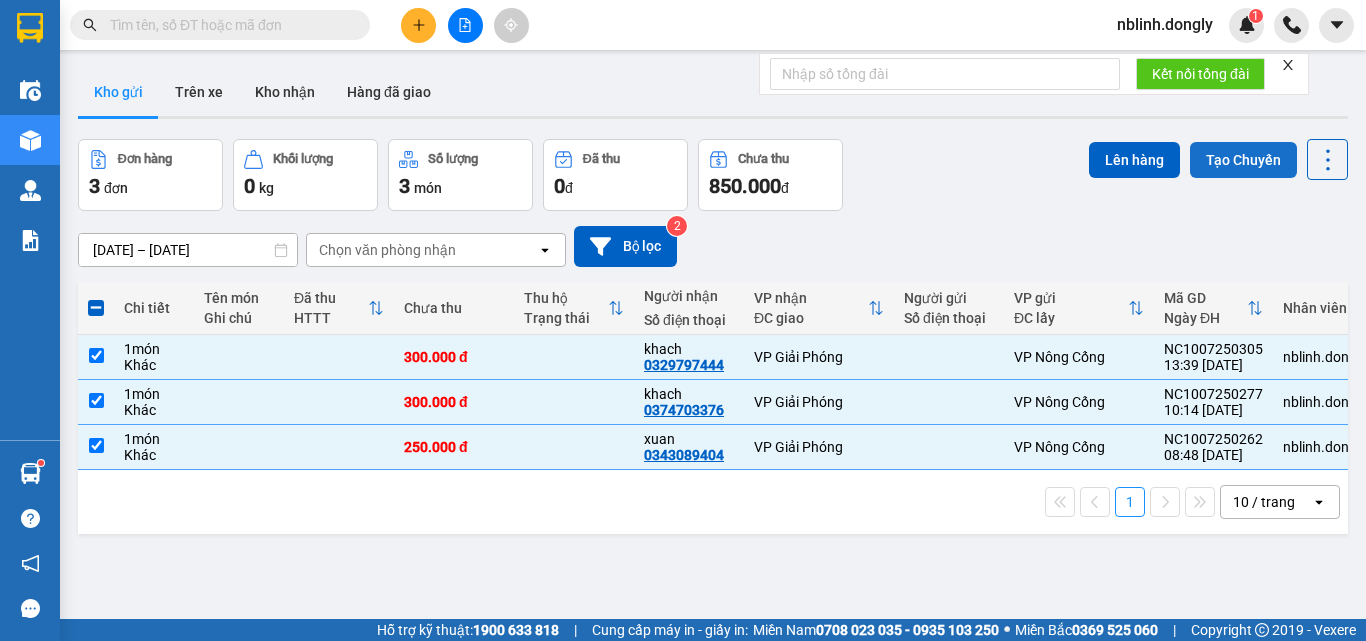 click on "Tạo Chuyến" at bounding box center (1243, 160) 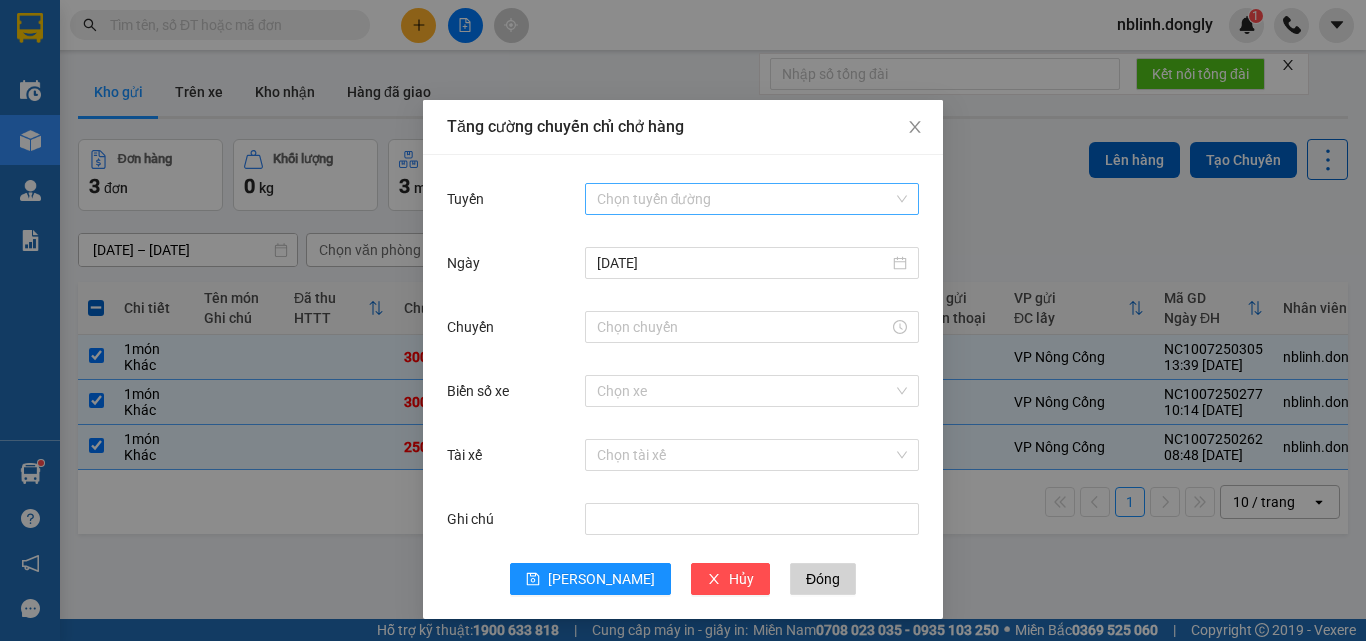 click on "Tuyến" at bounding box center [745, 199] 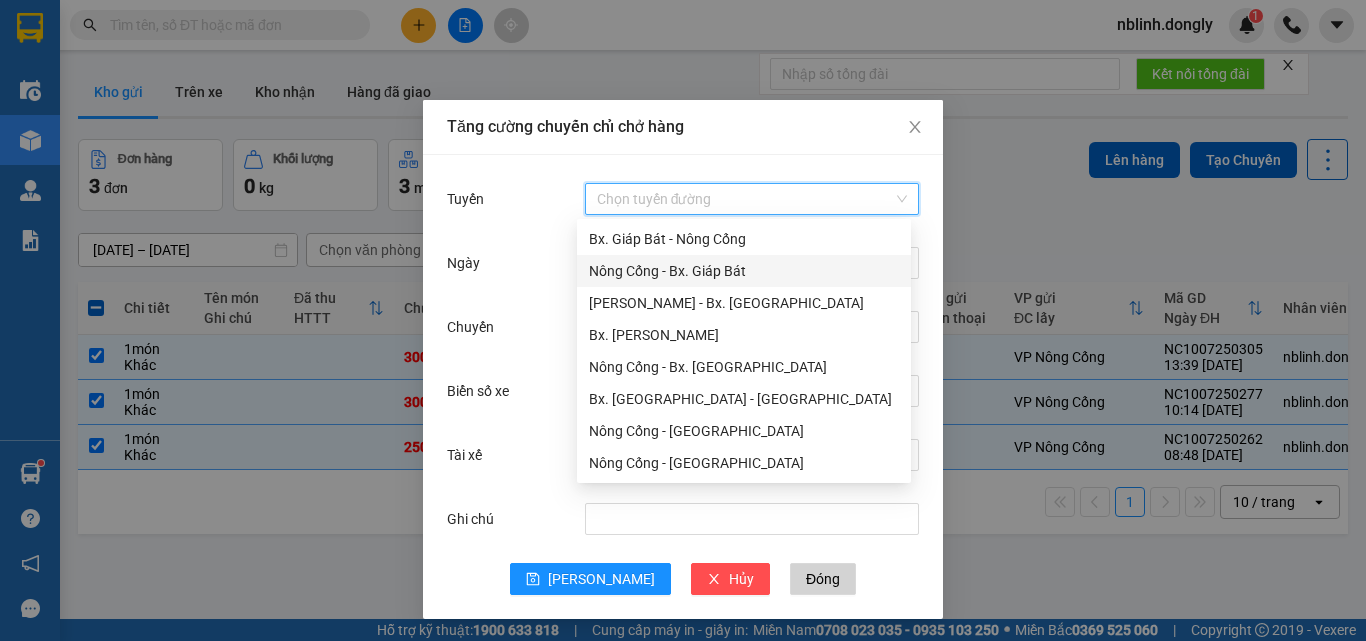 click on "Nông Cống - Bx. Giáp Bát" at bounding box center [744, 271] 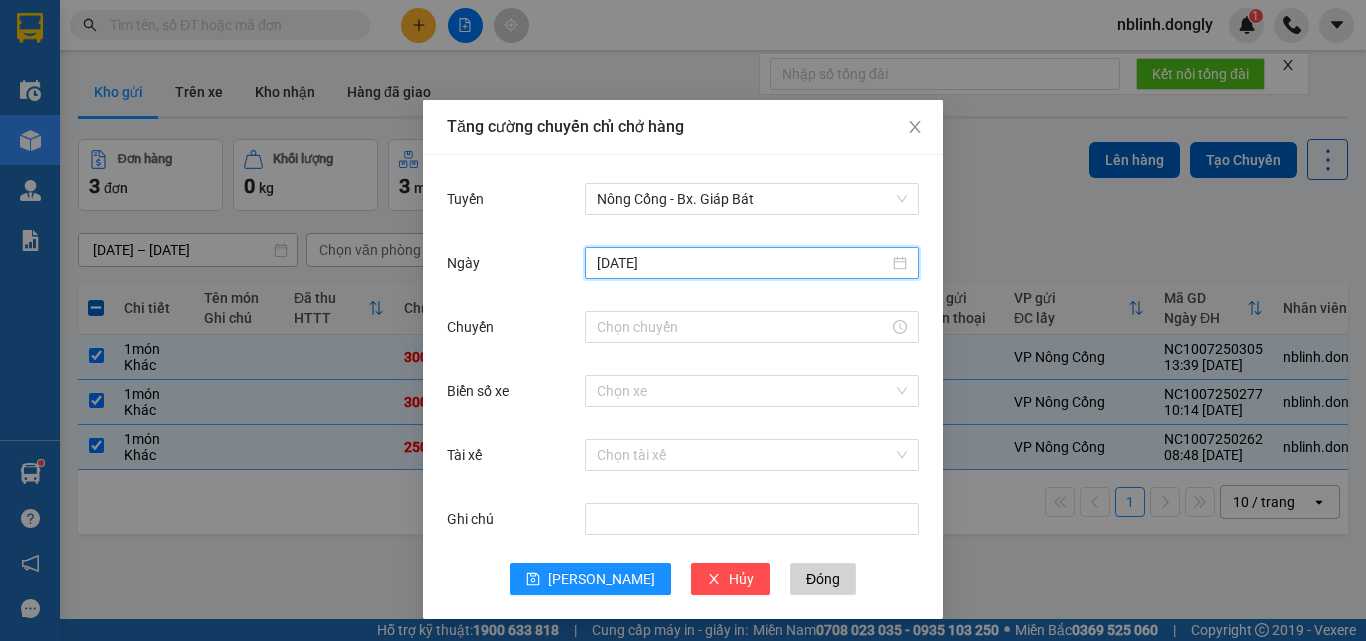 click on "[DATE]" at bounding box center [743, 263] 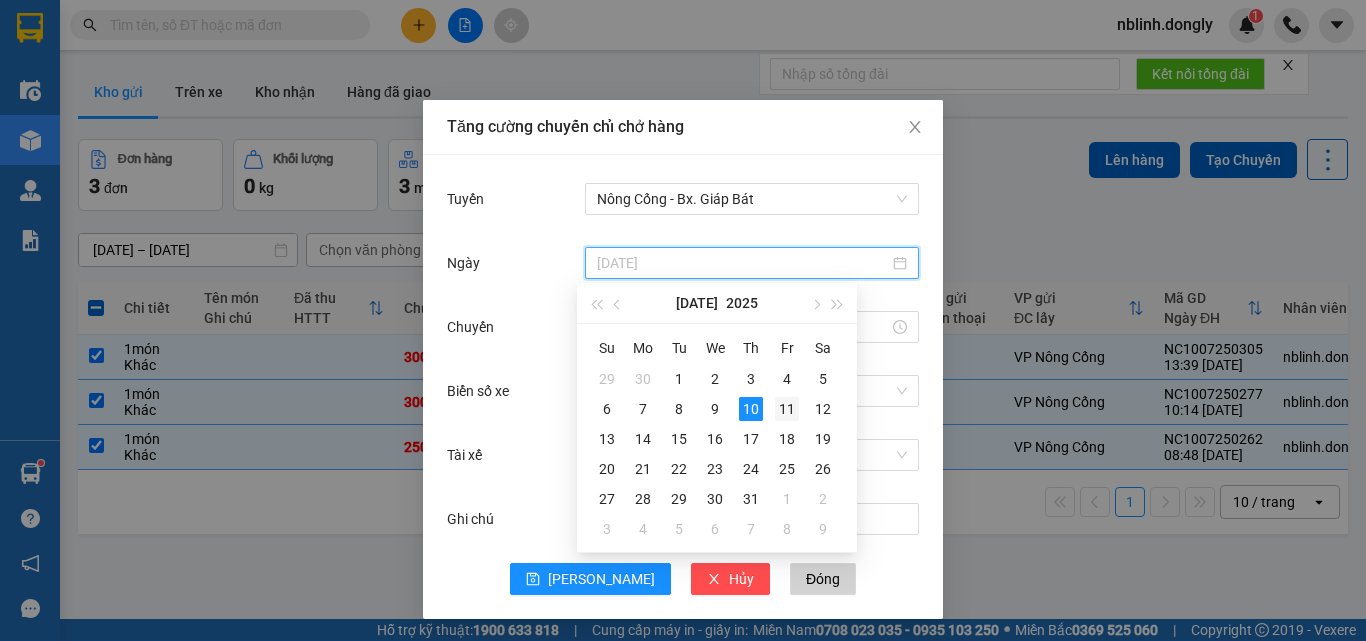 type on "[DATE]" 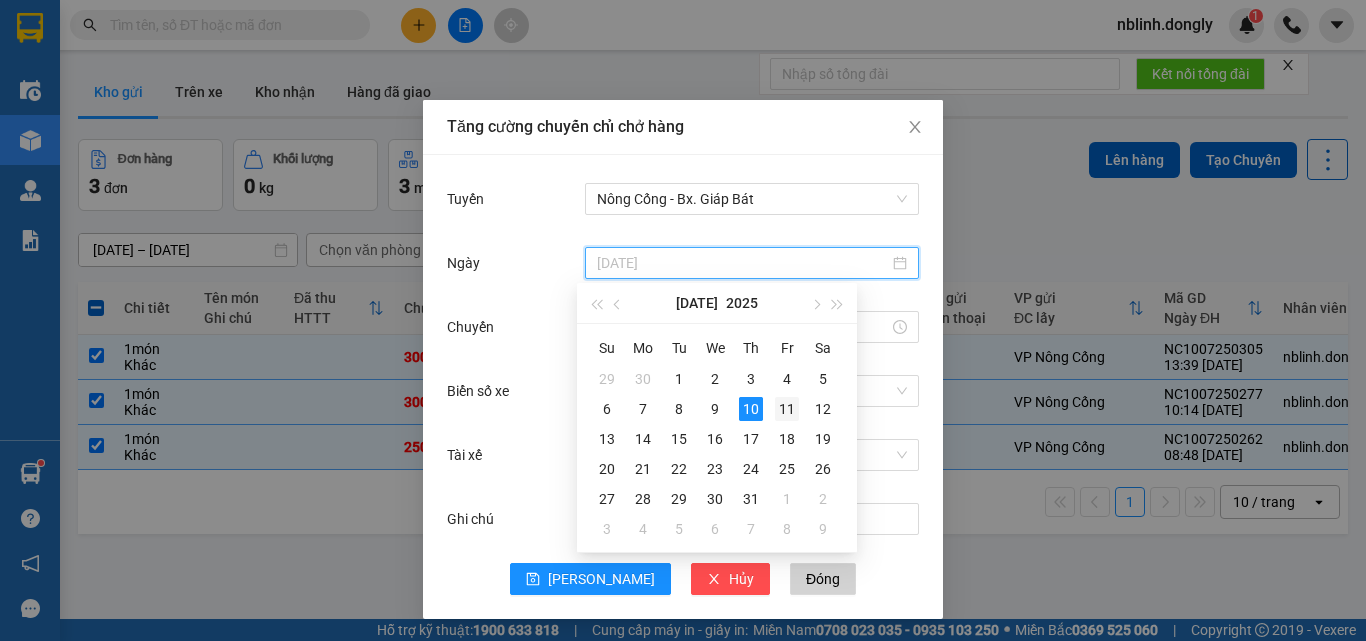 click on "11" at bounding box center (787, 409) 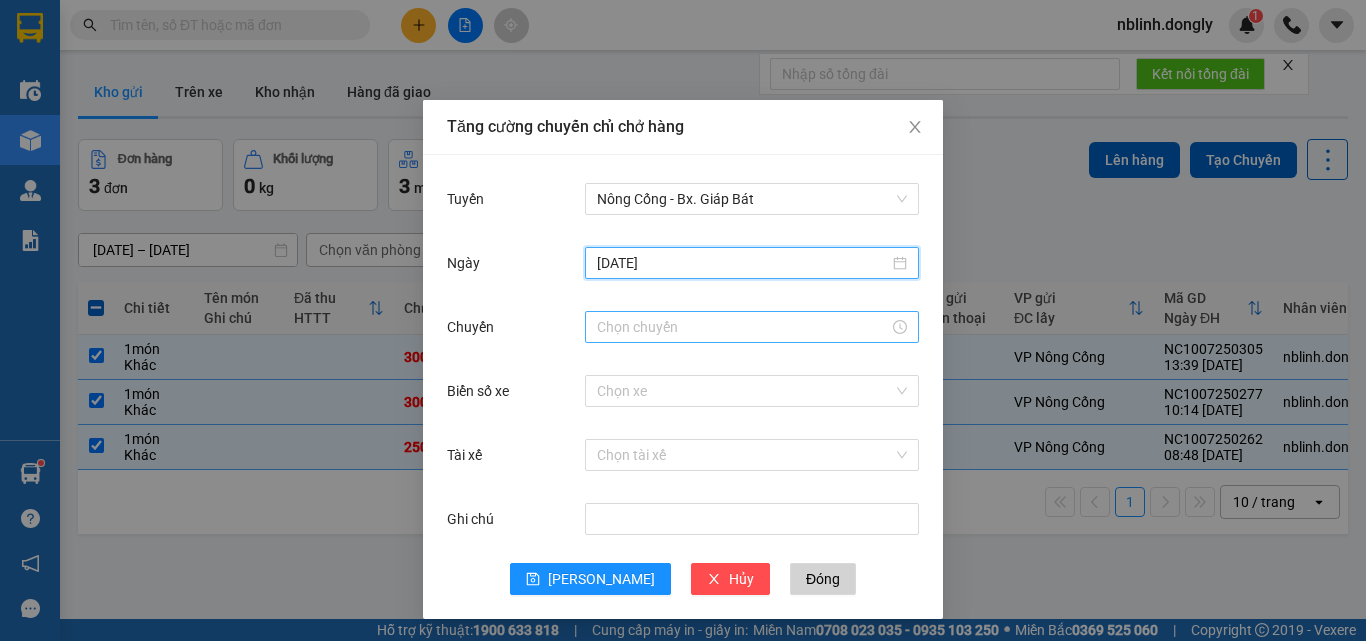 click on "Chuyến" at bounding box center [743, 327] 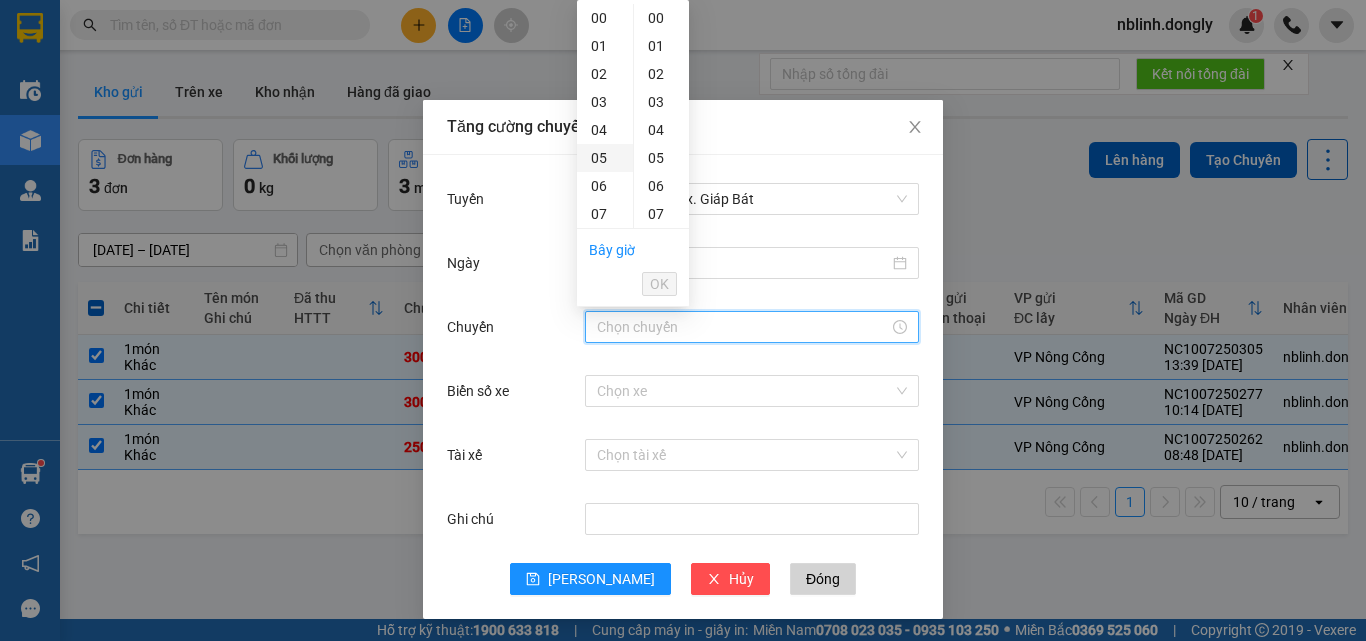 click on "05" at bounding box center (605, 158) 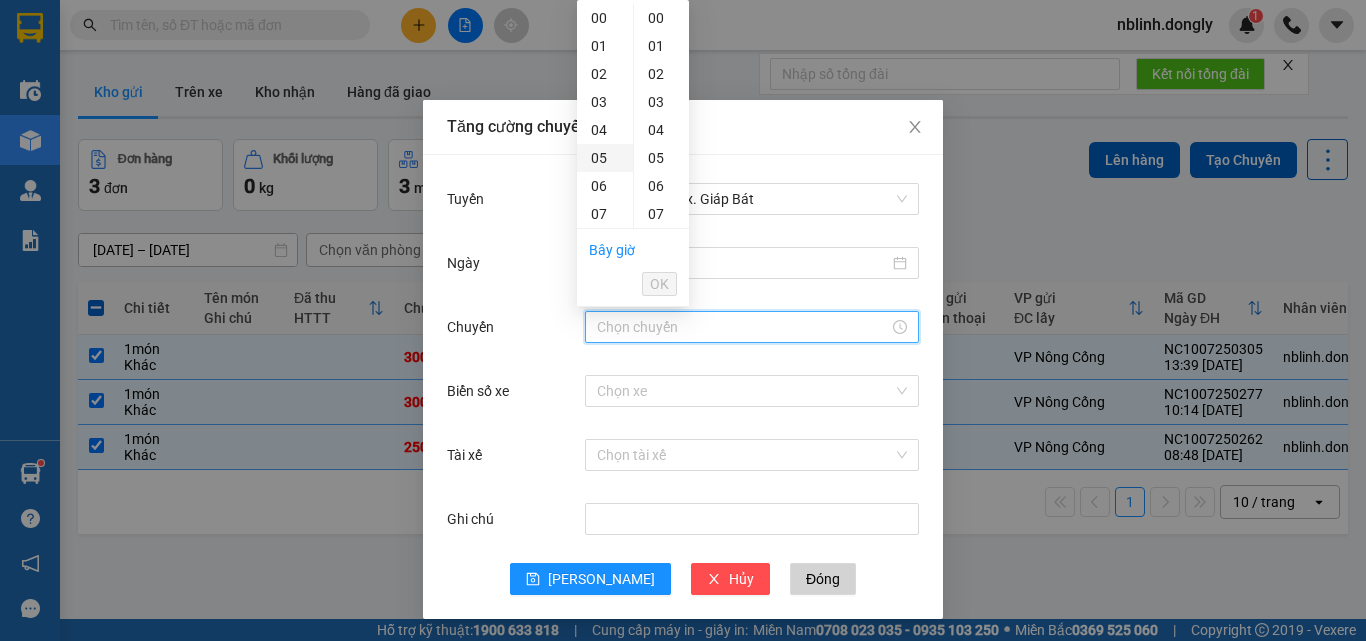 type on "05:00" 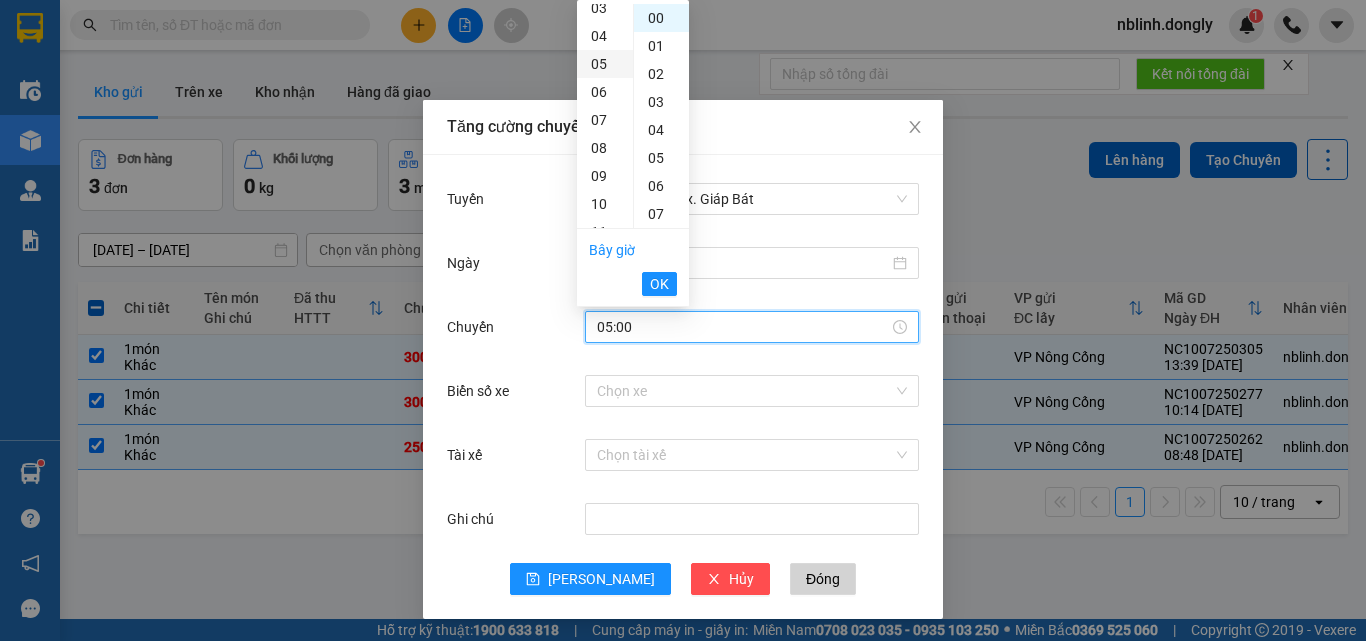 scroll, scrollTop: 140, scrollLeft: 0, axis: vertical 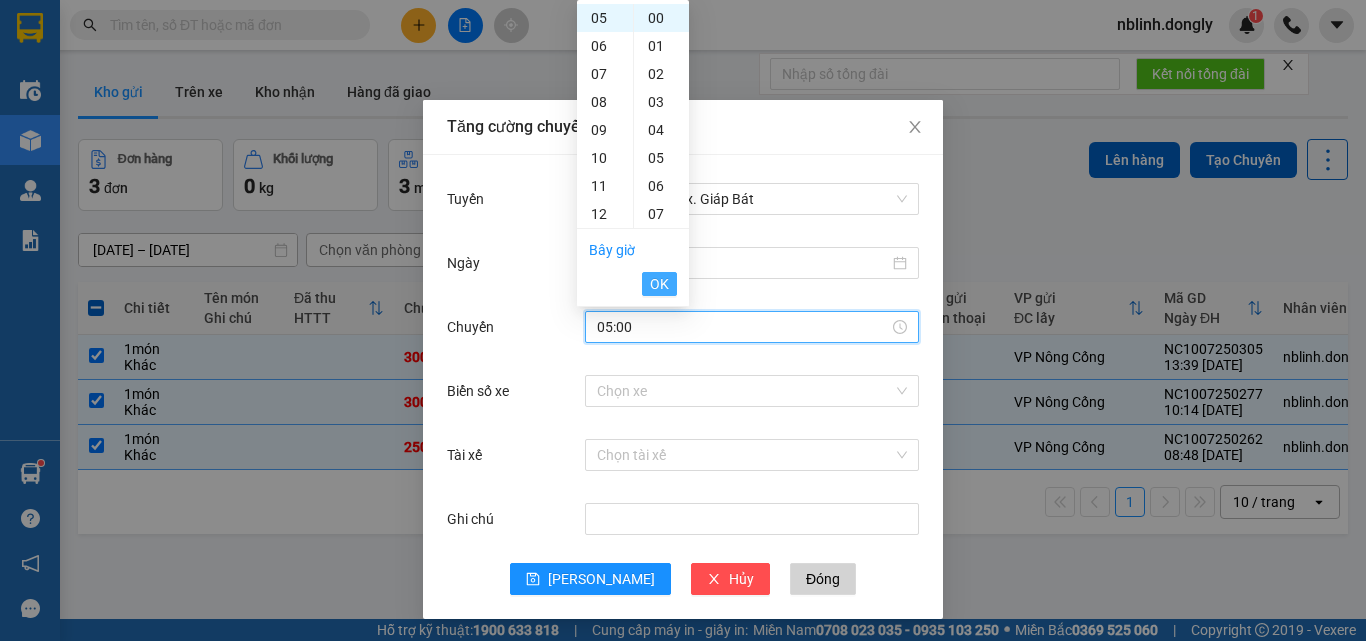 click on "OK" at bounding box center [659, 284] 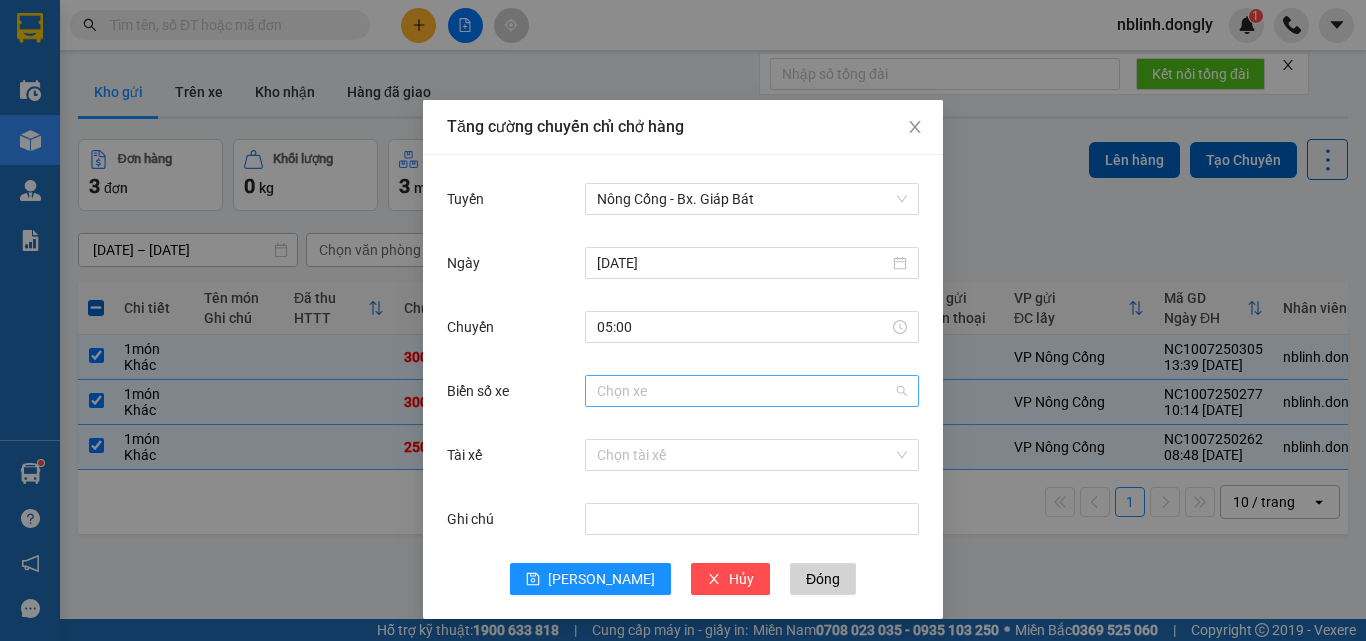 click on "Biển số xe" at bounding box center (745, 391) 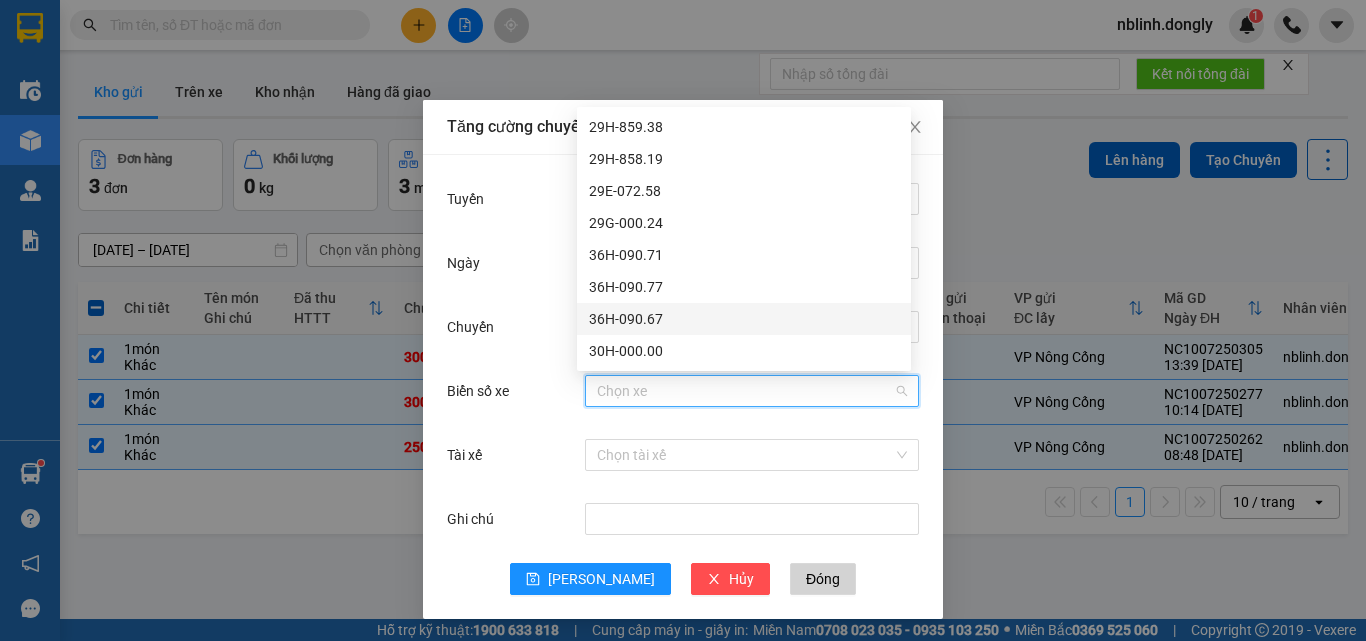 scroll, scrollTop: 700, scrollLeft: 0, axis: vertical 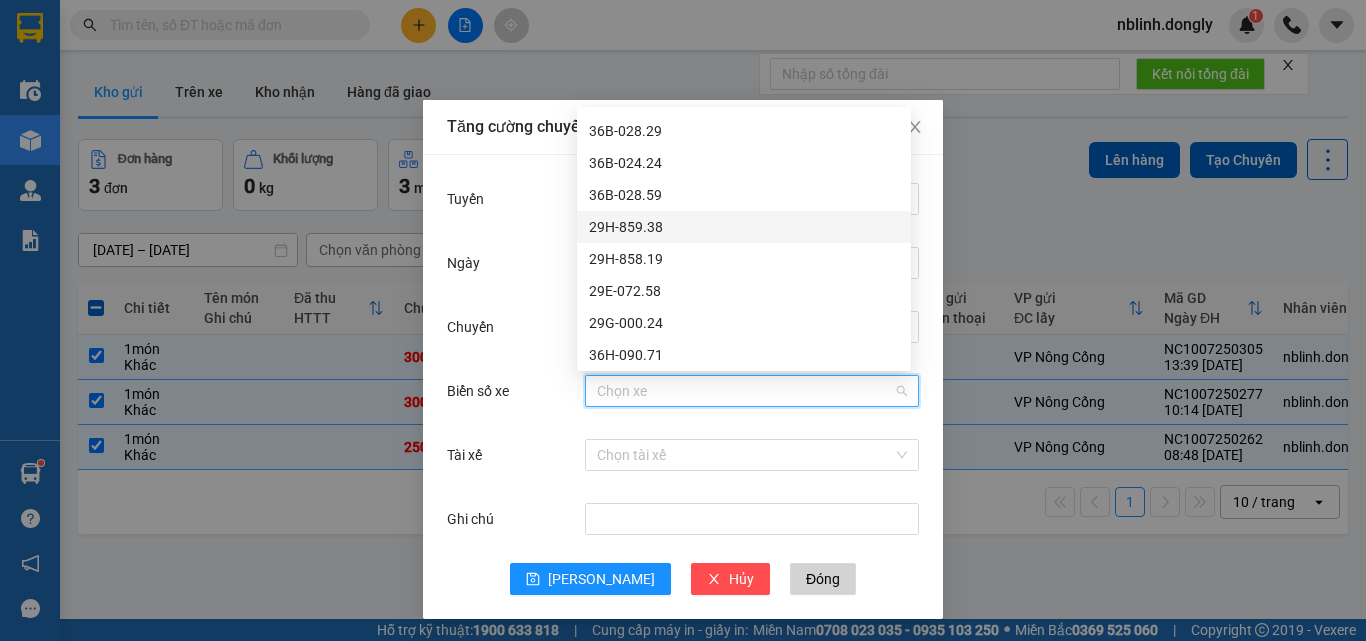 click on "29H-859.38" at bounding box center (744, 227) 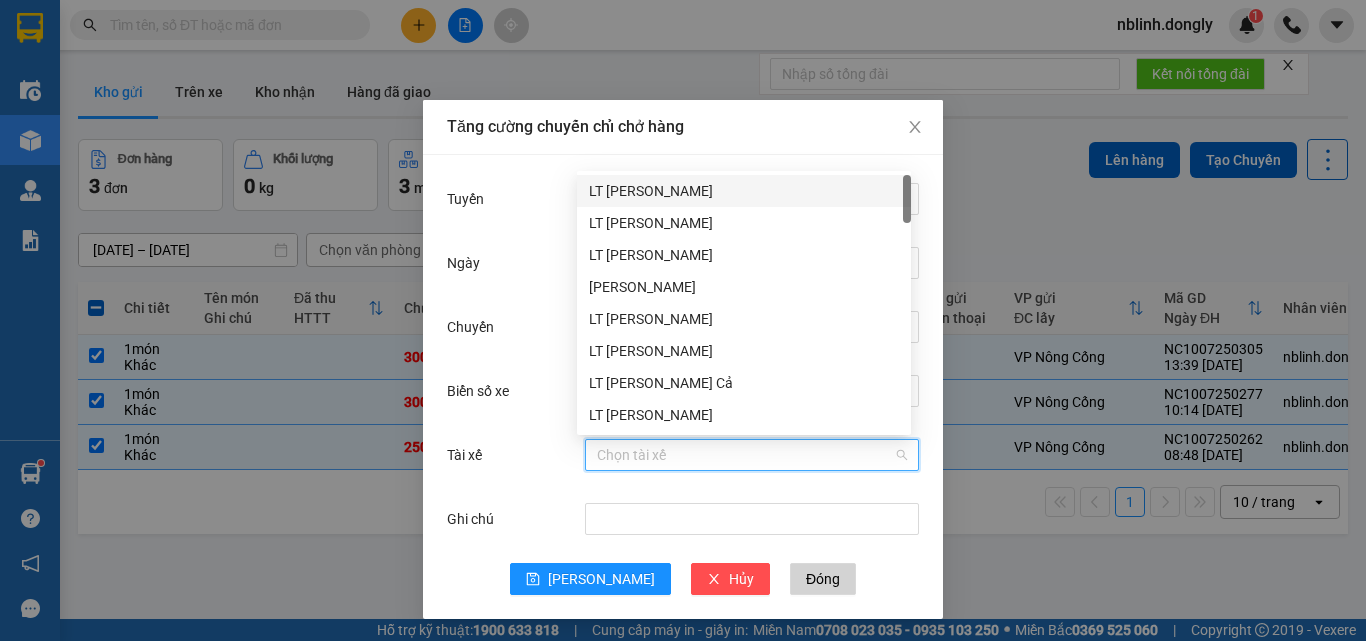 click on "Tài xế" at bounding box center (745, 455) 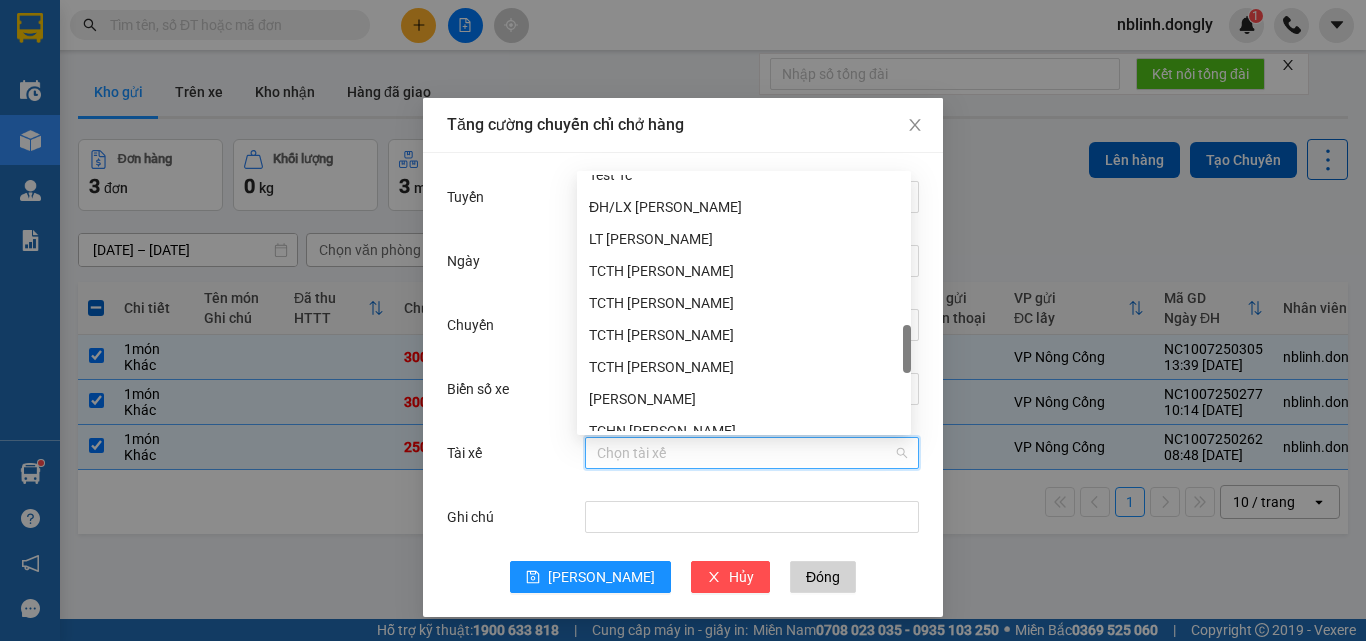 scroll, scrollTop: 940, scrollLeft: 0, axis: vertical 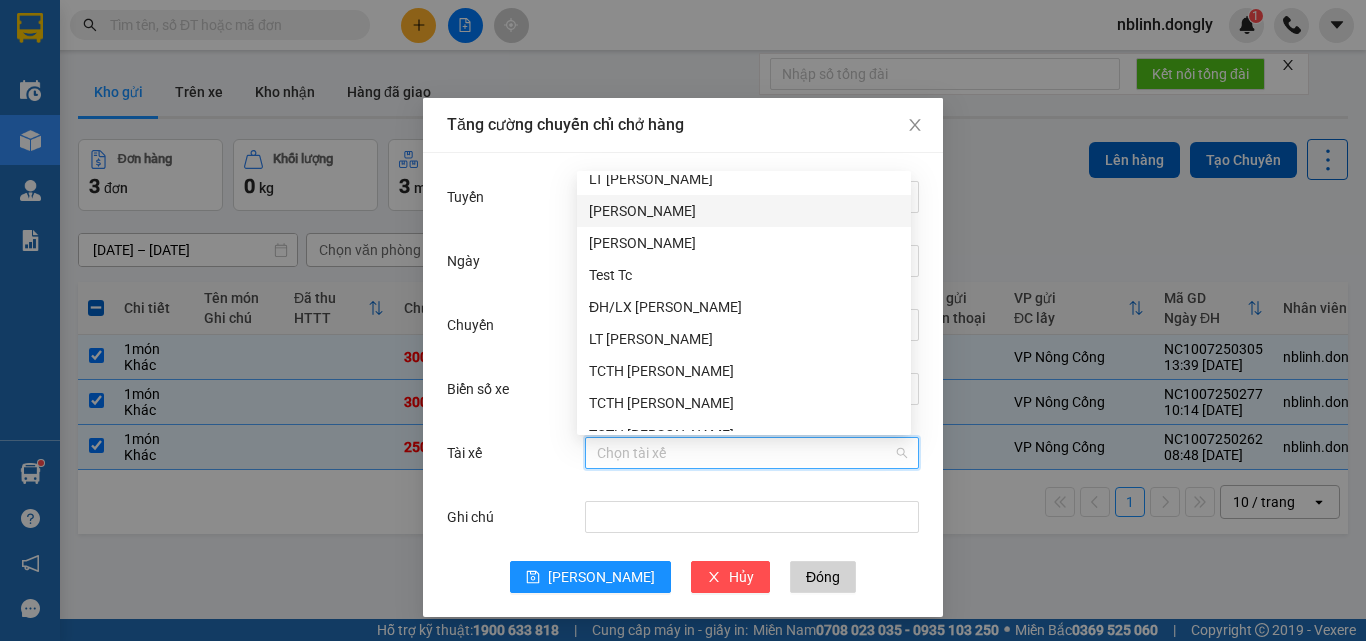 click on "[PERSON_NAME]" at bounding box center (744, 211) 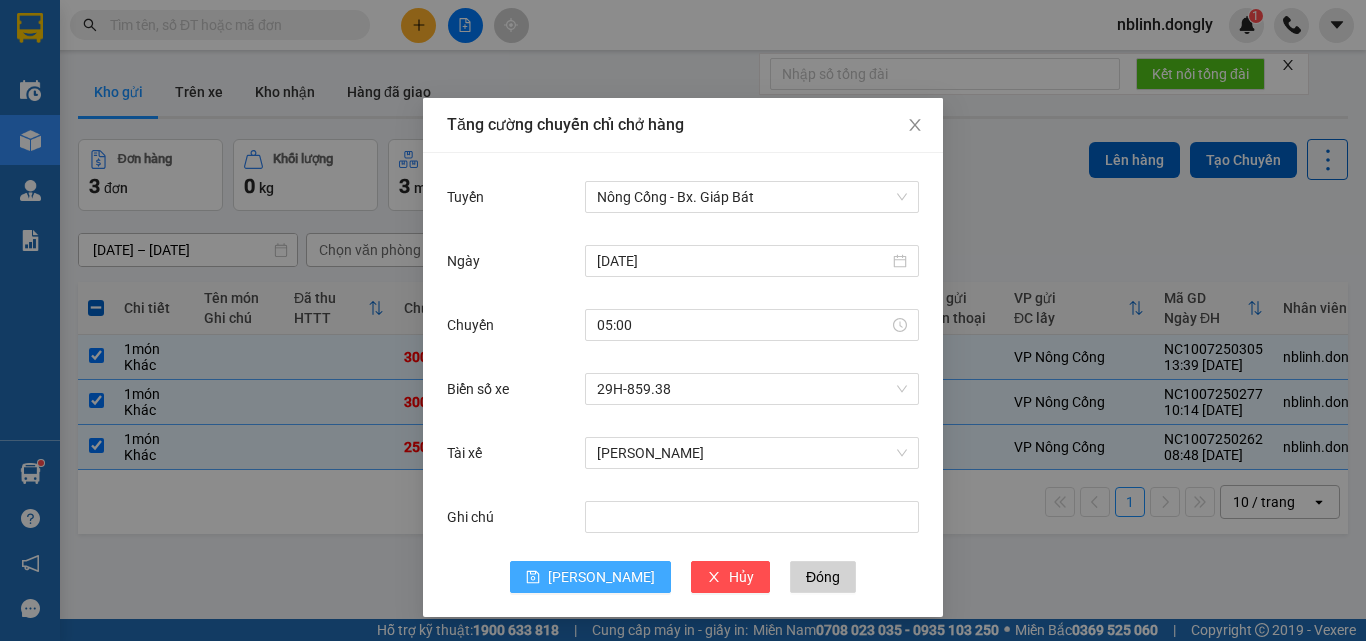 click on "[PERSON_NAME]" at bounding box center [601, 577] 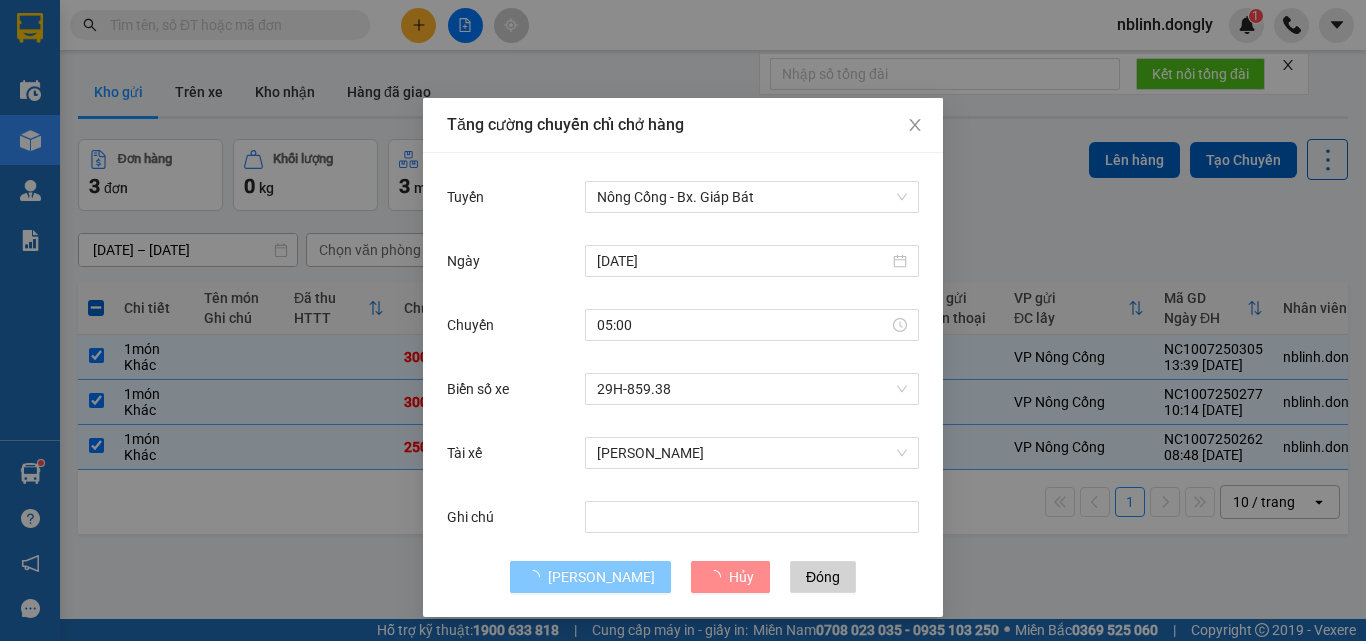 type 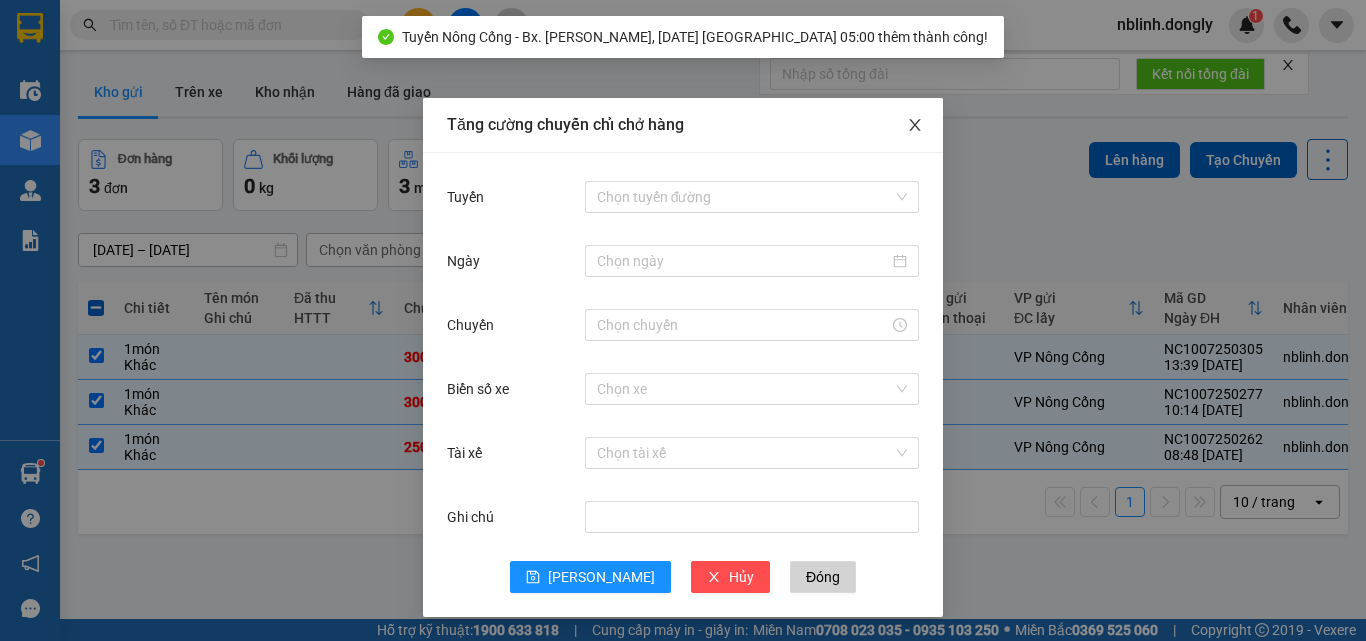 click 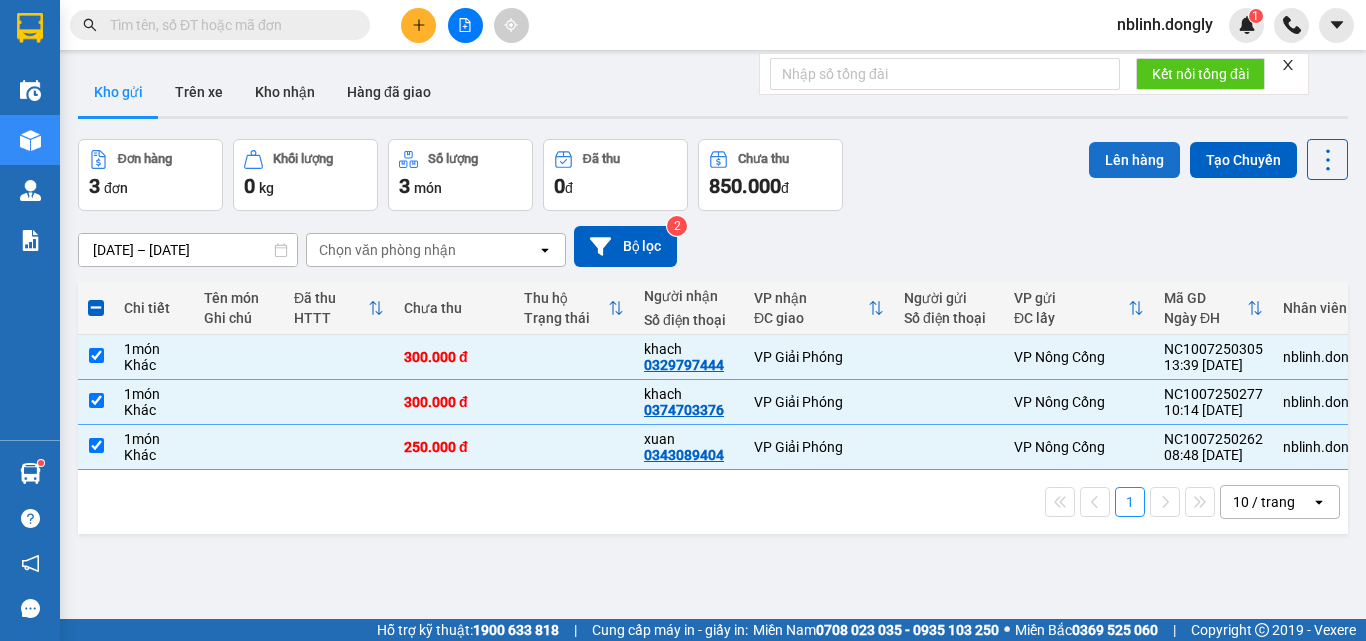 click on "Lên hàng" at bounding box center [1134, 160] 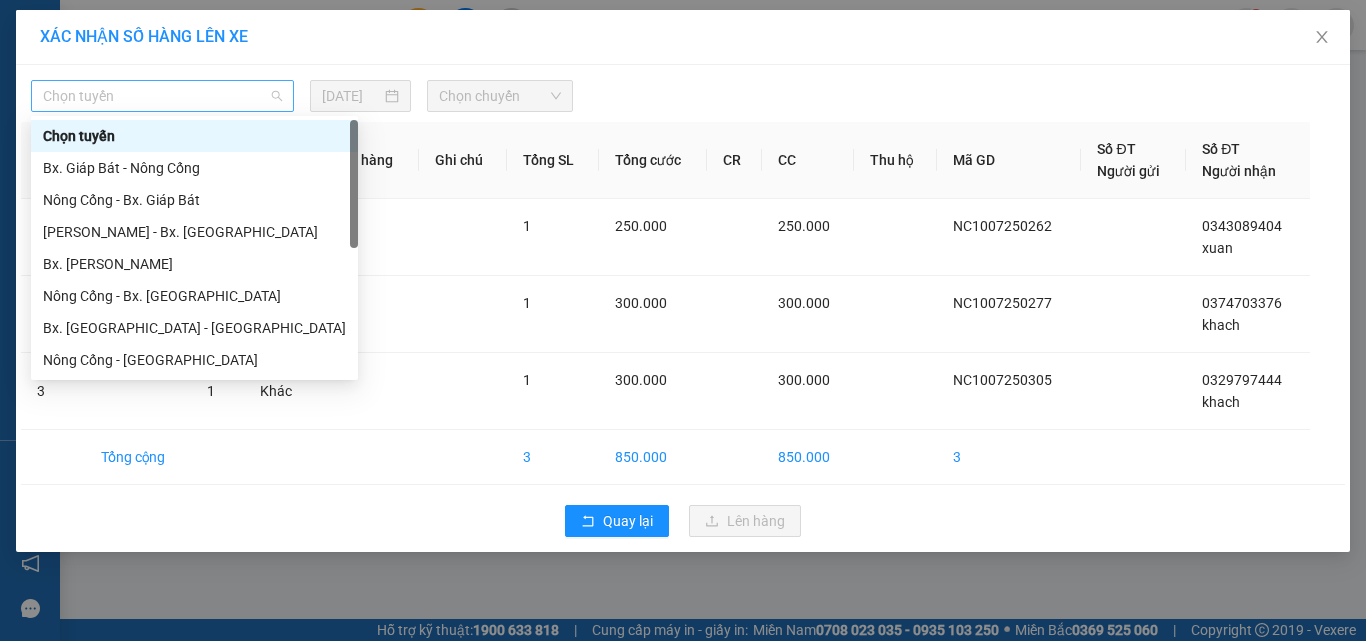 click on "Chọn tuyến" at bounding box center (162, 96) 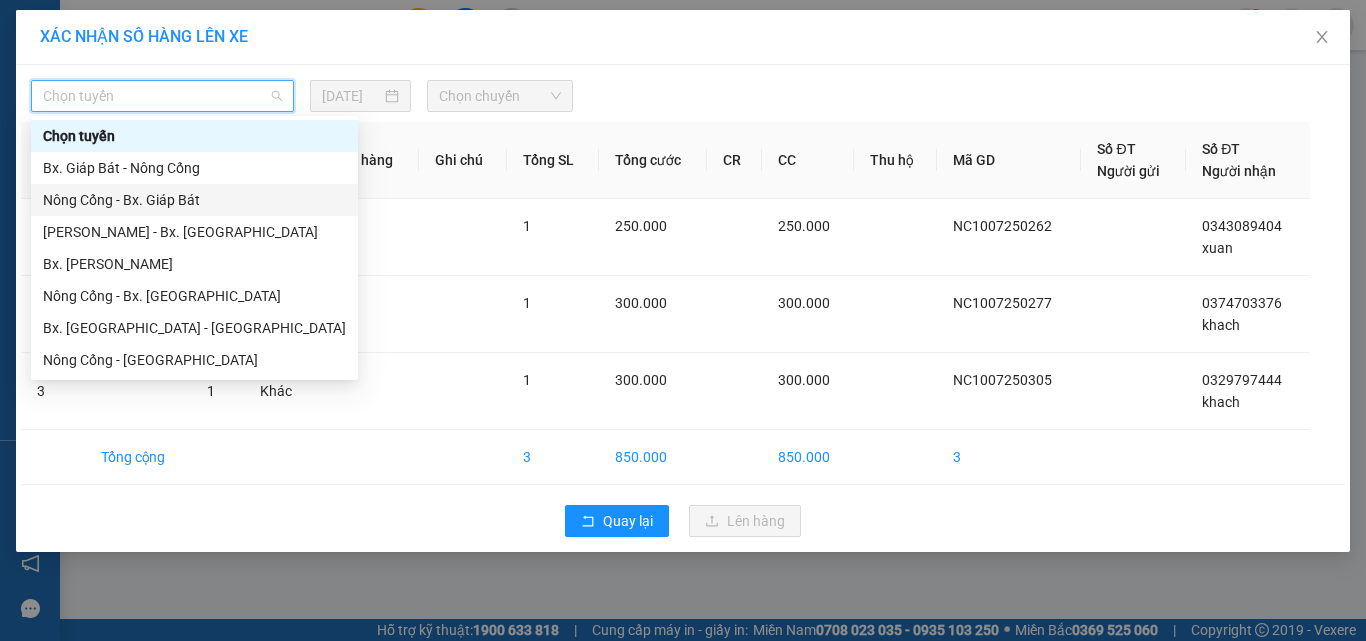 click on "Nông Cống - Bx. Giáp Bát" at bounding box center (194, 200) 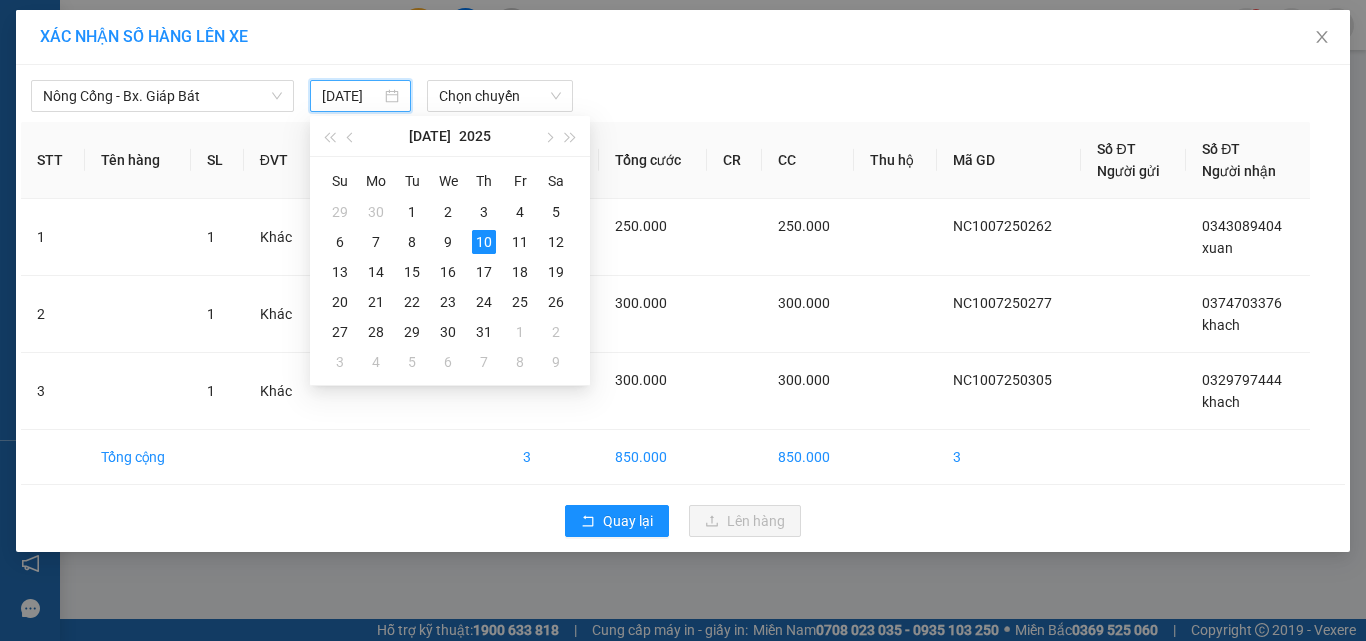 click on "[DATE]" at bounding box center [351, 96] 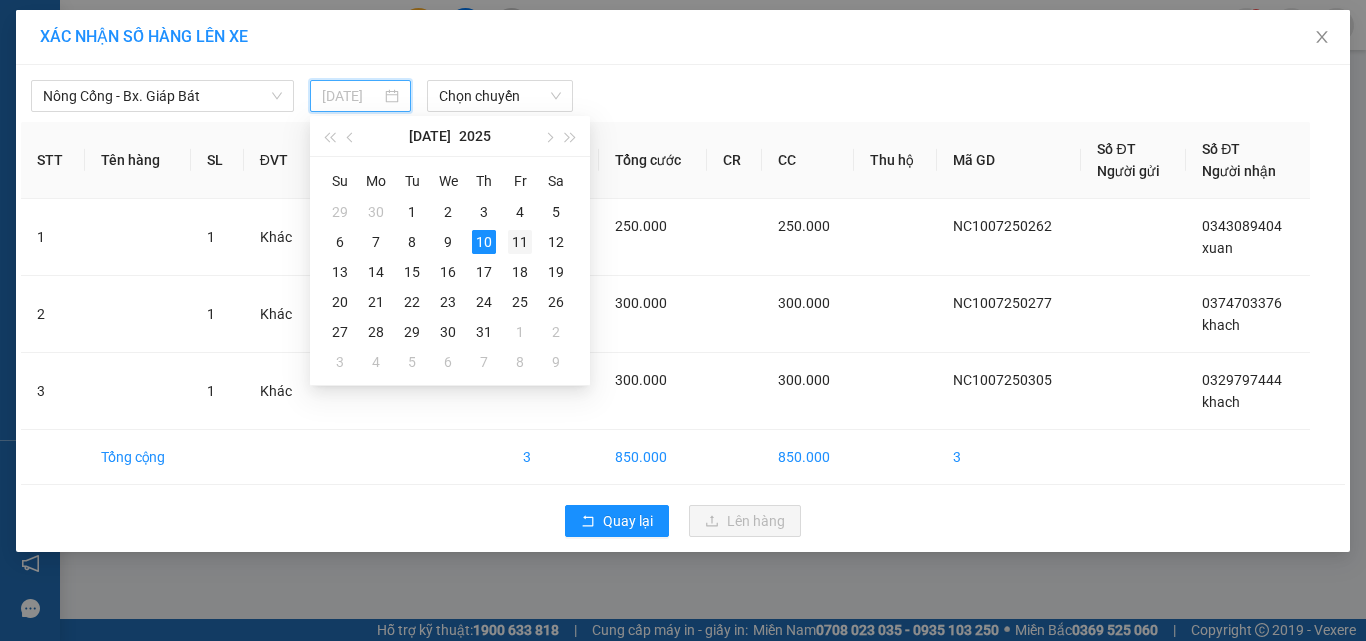 click on "11" at bounding box center [520, 242] 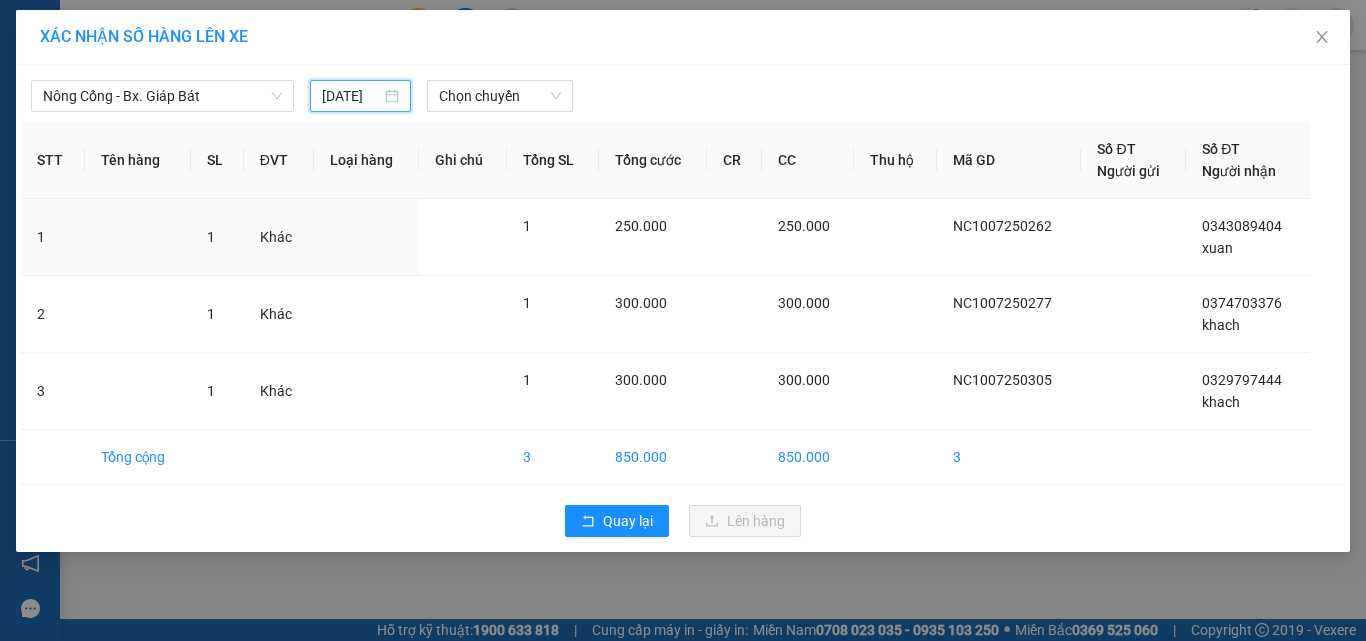 type on "[DATE]" 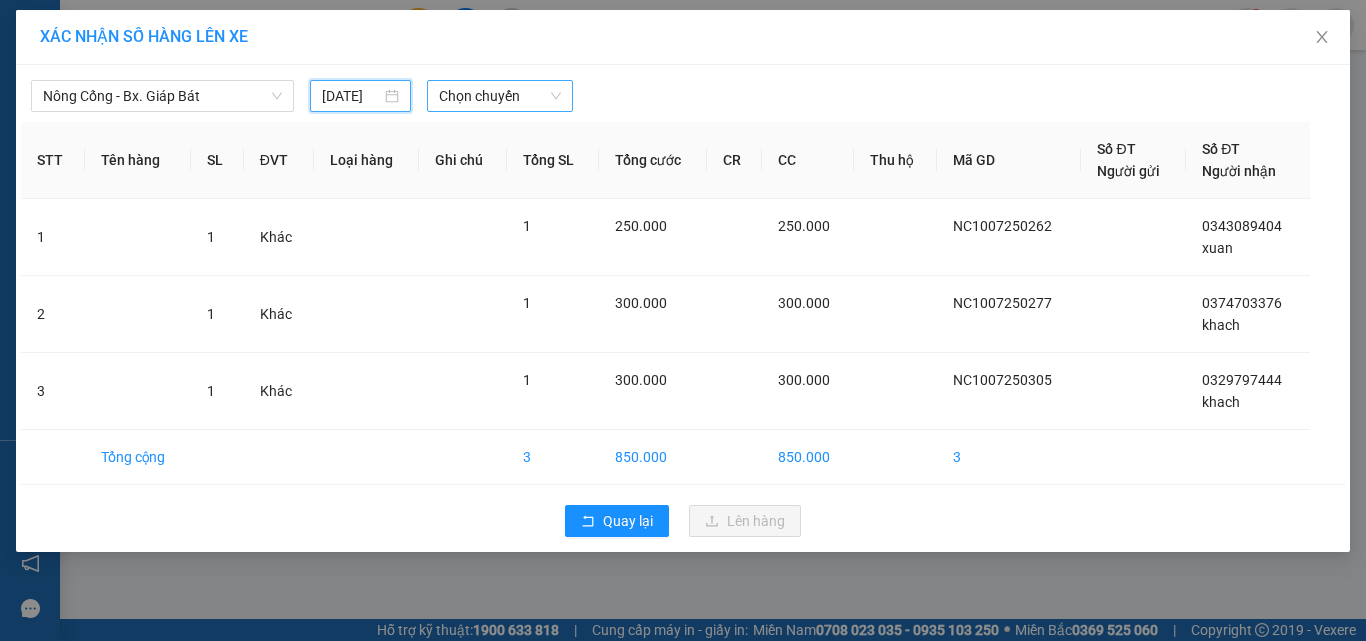click on "Chọn chuyến" at bounding box center [500, 96] 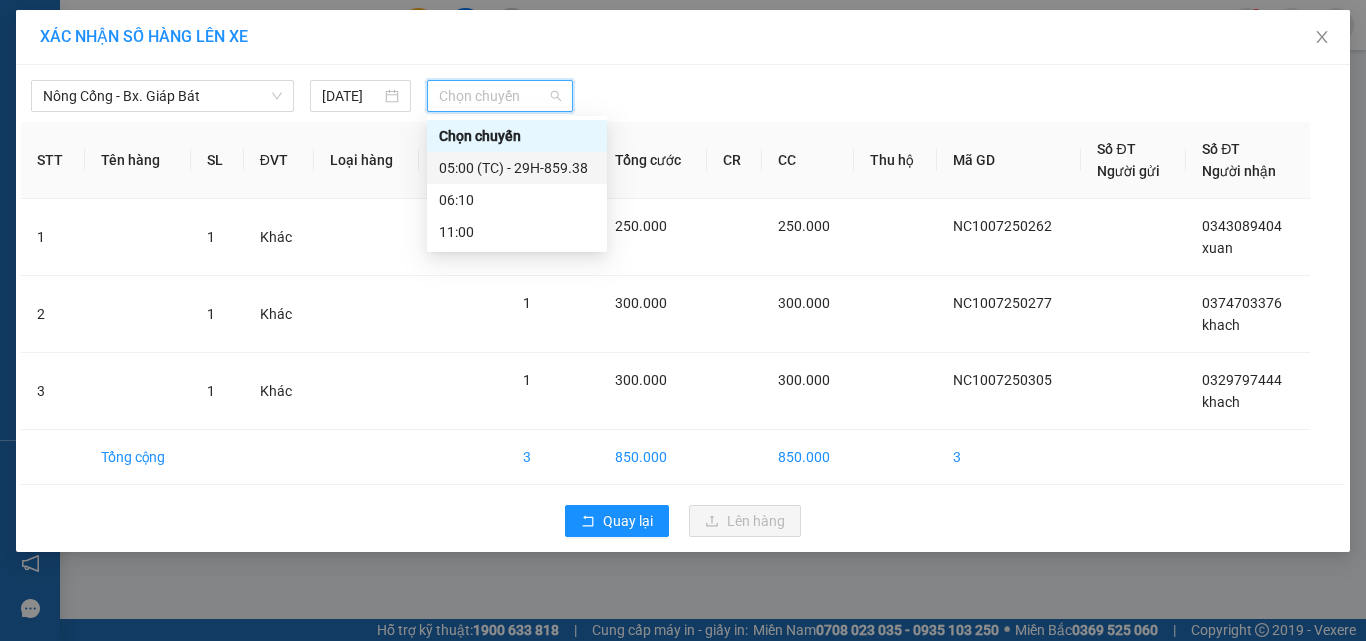 click on "05:00   (TC)   - 29H-859.38" at bounding box center [517, 168] 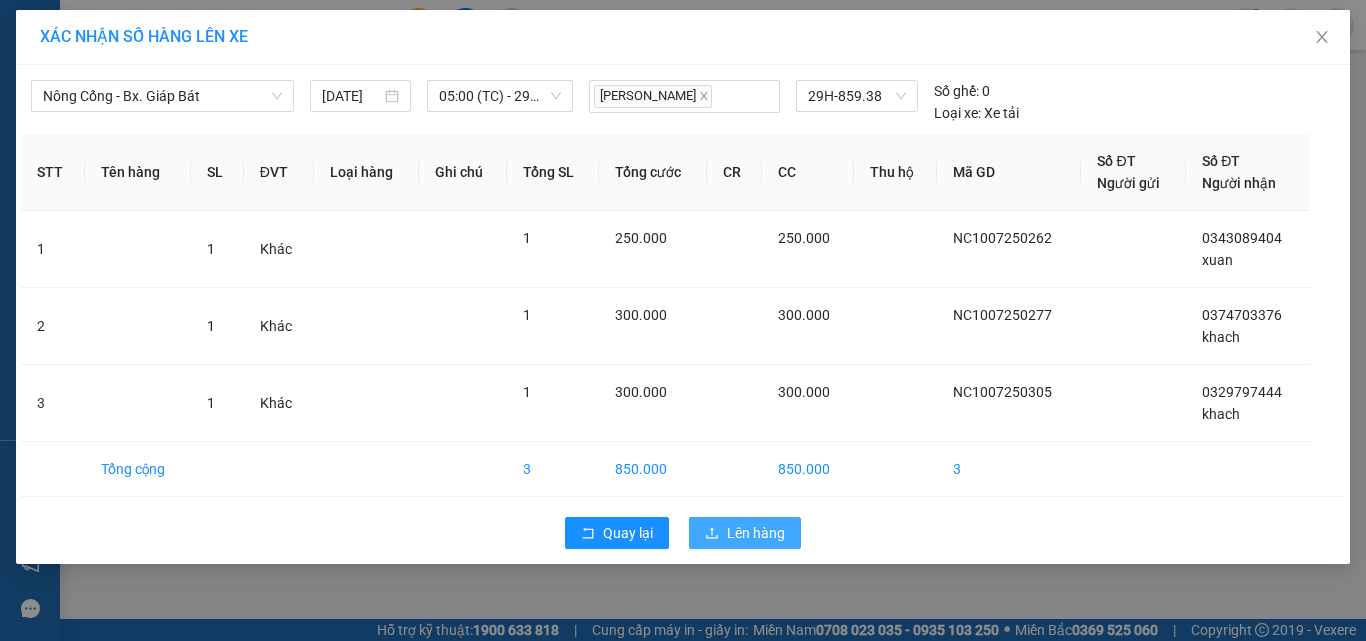 click on "Lên hàng" at bounding box center [756, 533] 